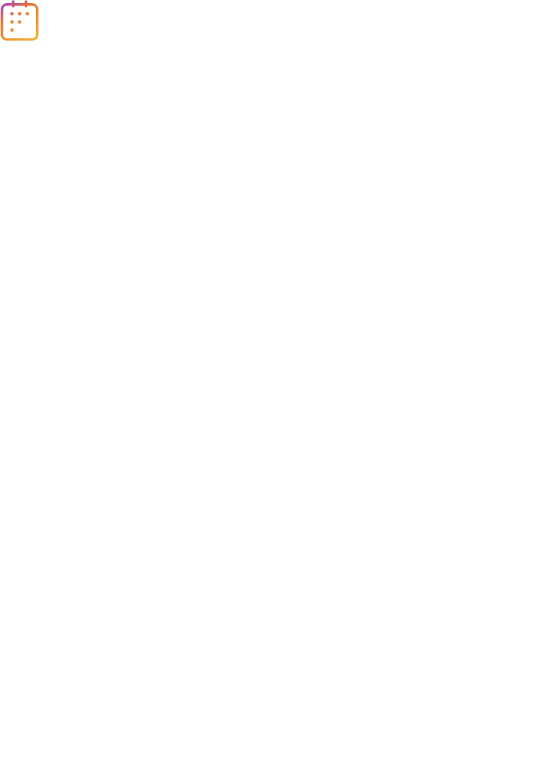 scroll, scrollTop: 0, scrollLeft: 0, axis: both 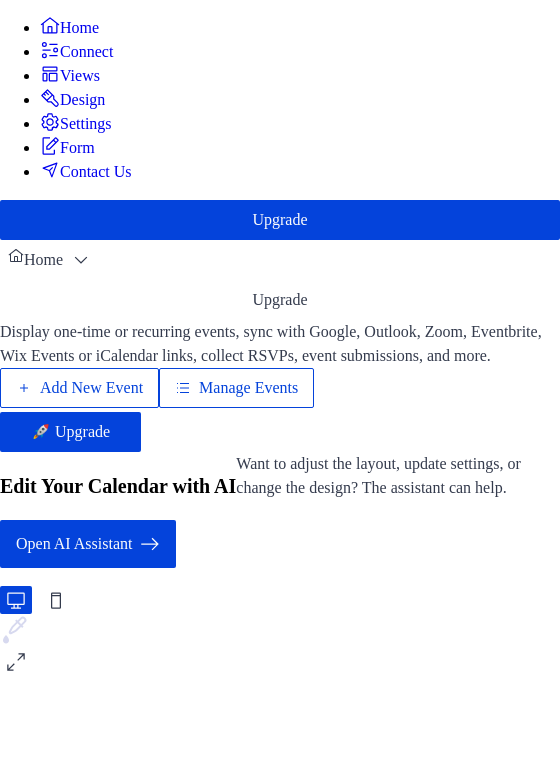 click on "Manage Events" at bounding box center [248, 388] 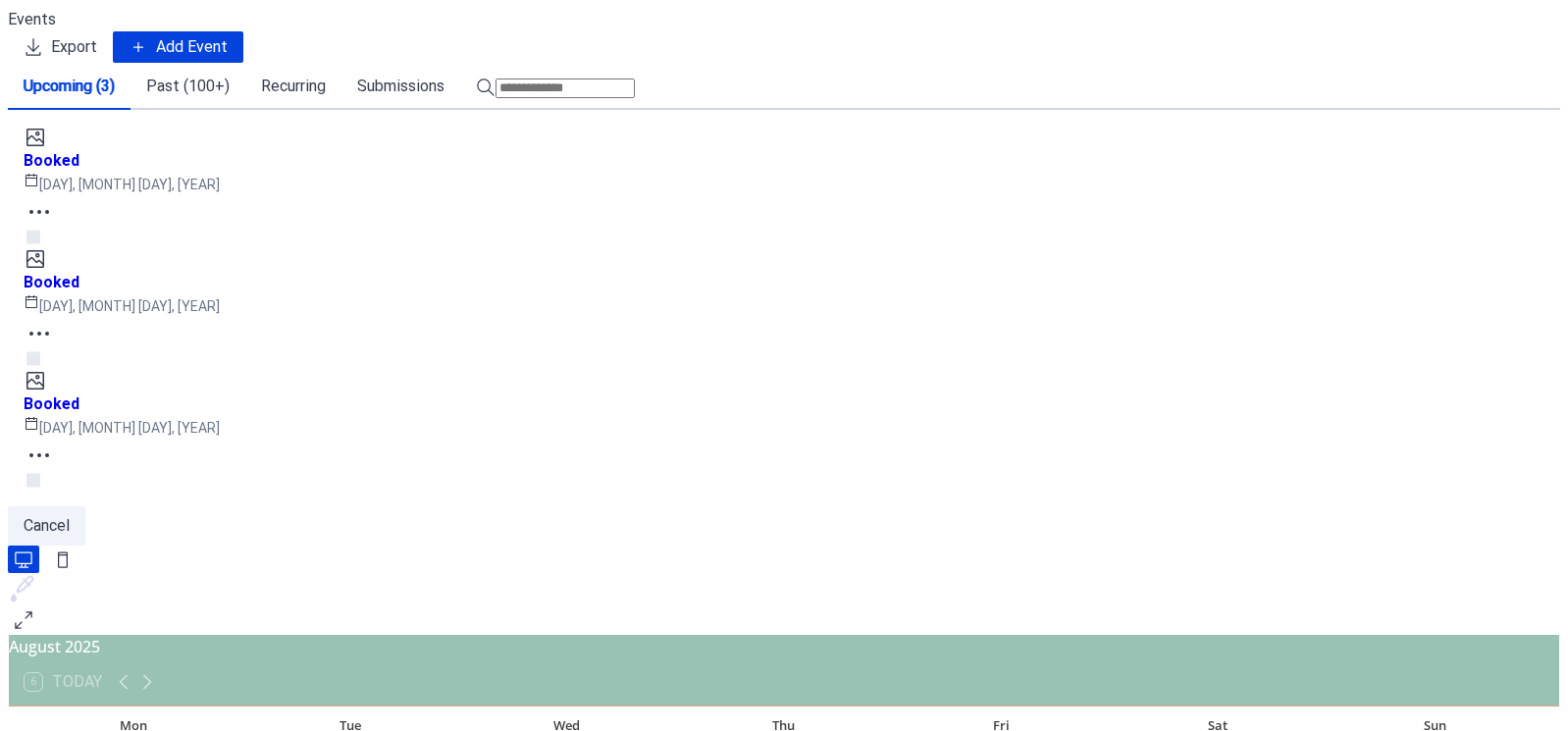 scroll, scrollTop: 0, scrollLeft: 0, axis: both 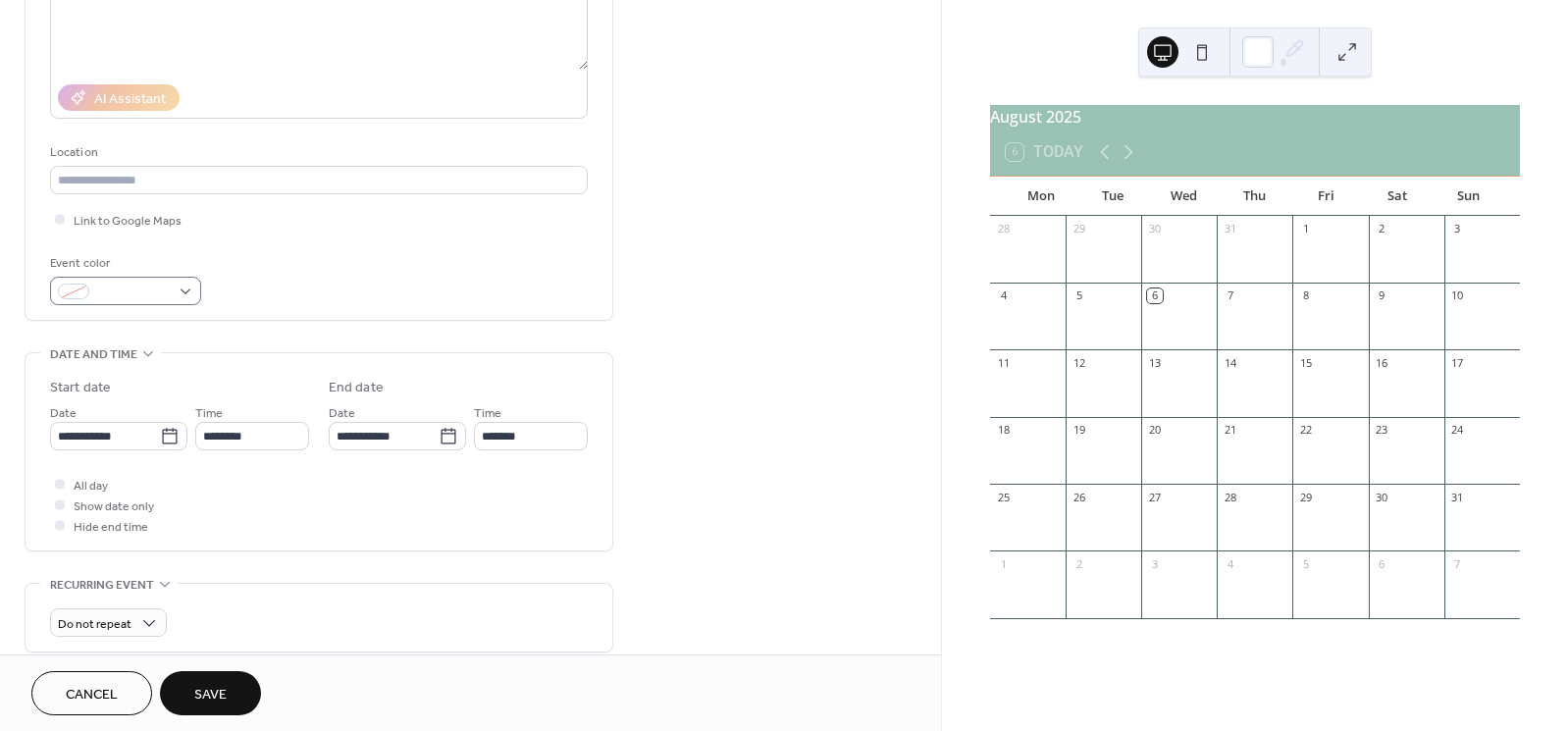 type on "******" 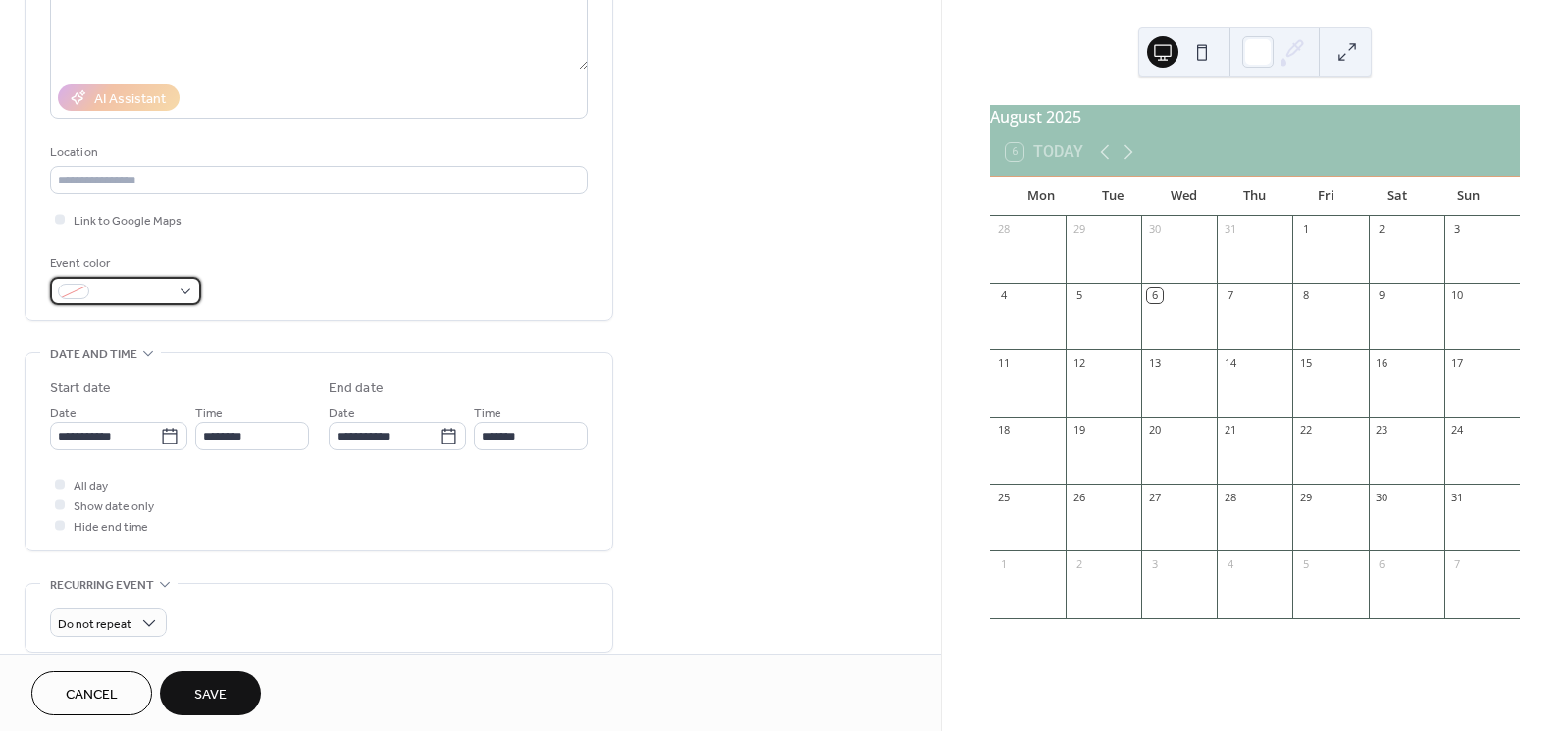 click at bounding box center [126, 290] 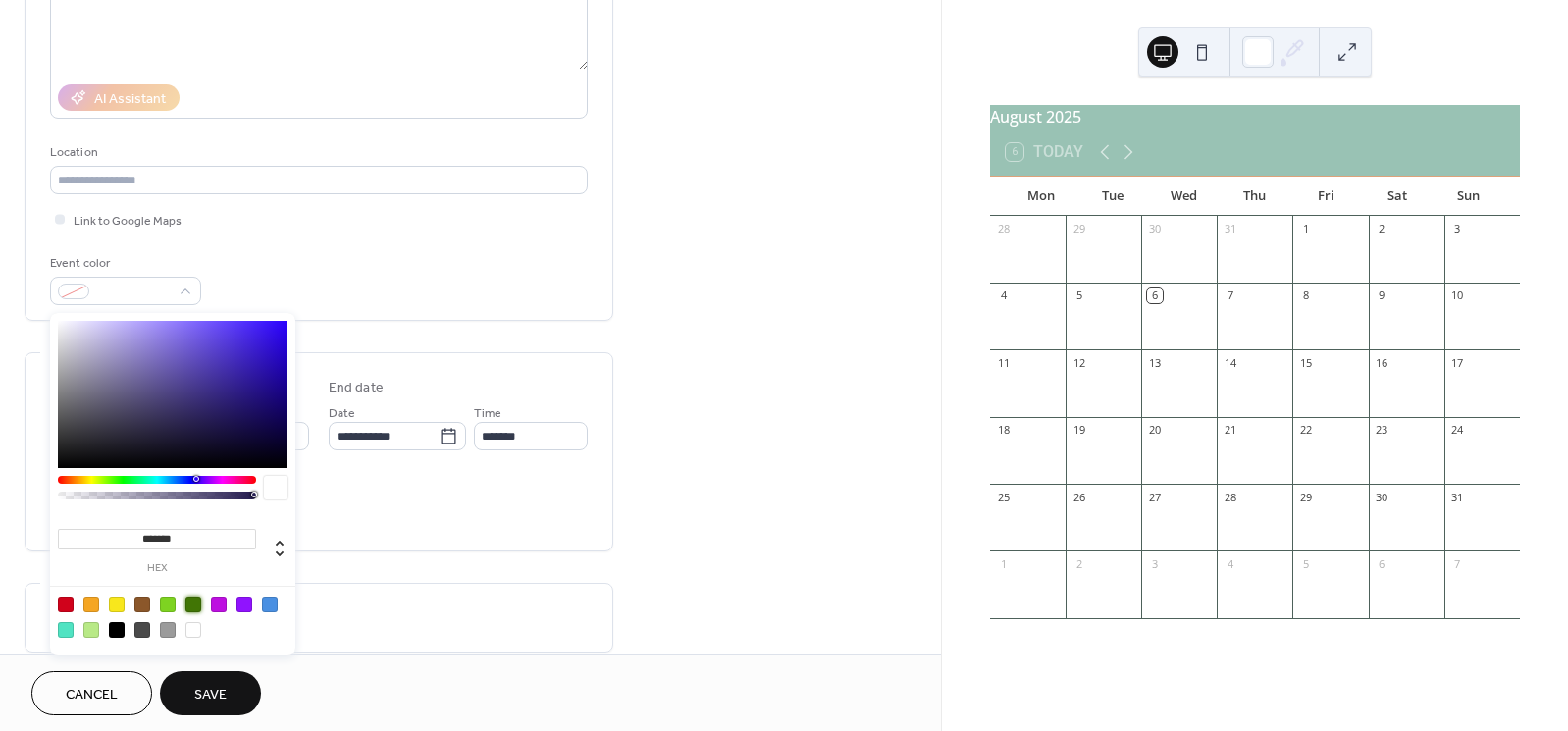 click at bounding box center [193, 604] 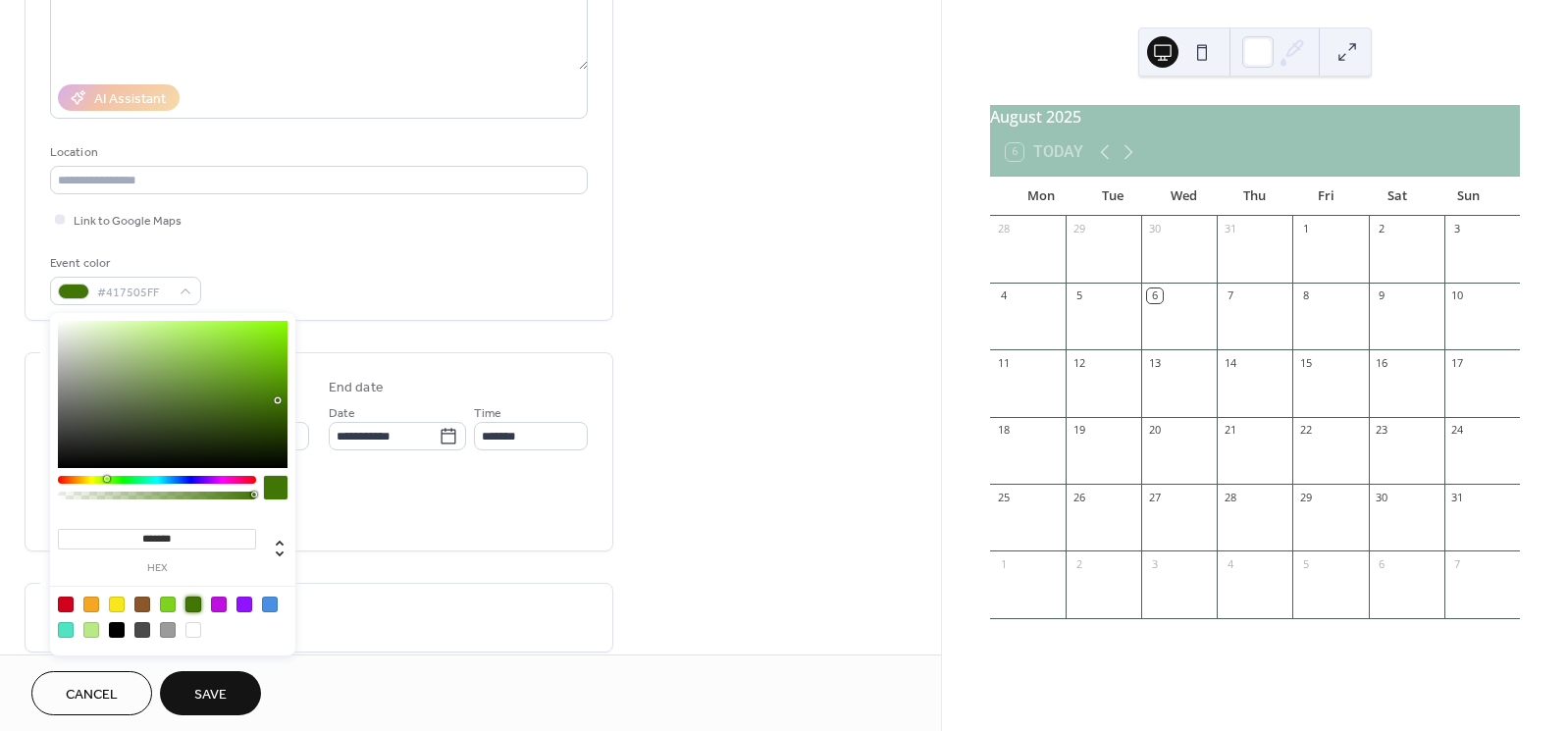 type on "*******" 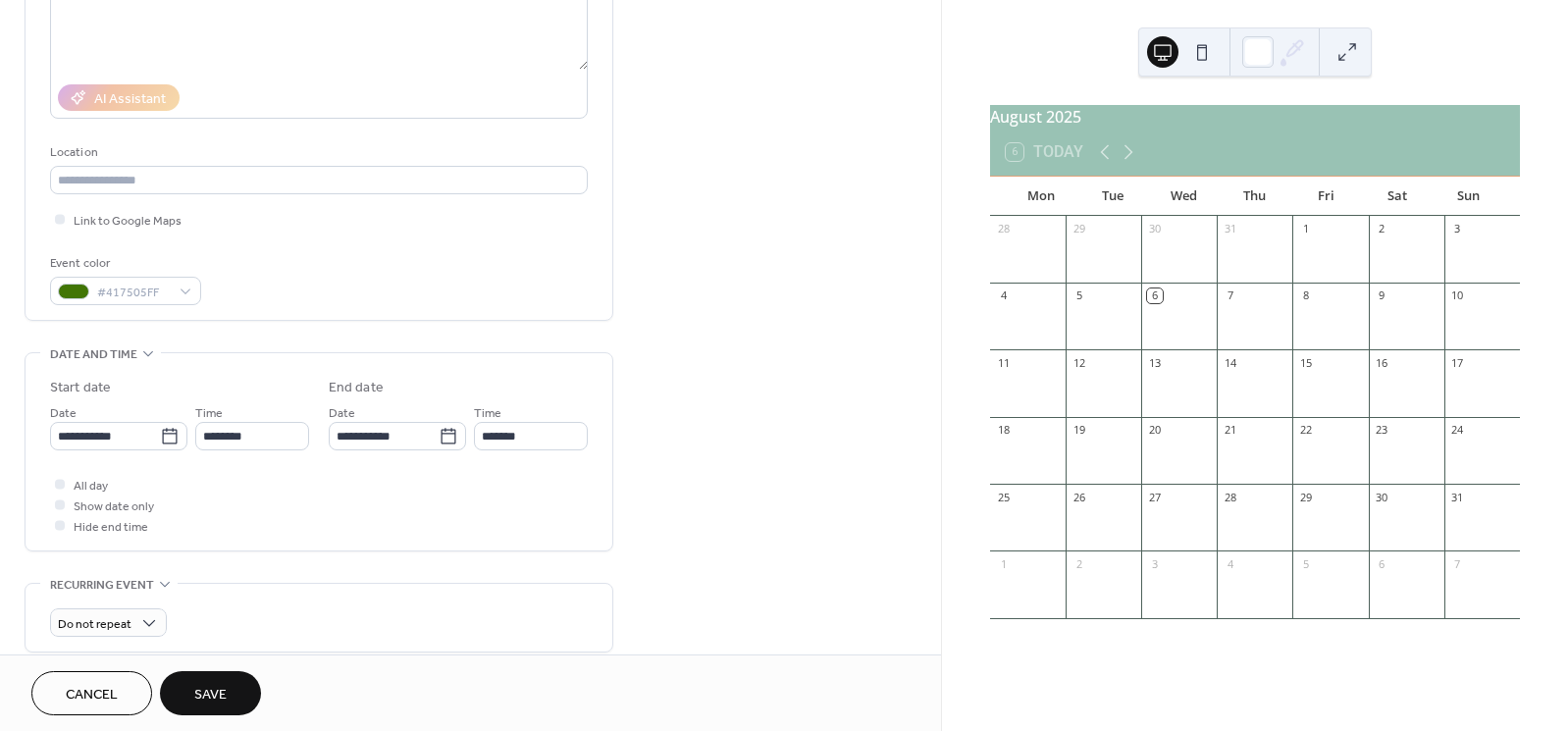 click on "All day Show date only Hide end time" at bounding box center [319, 504] 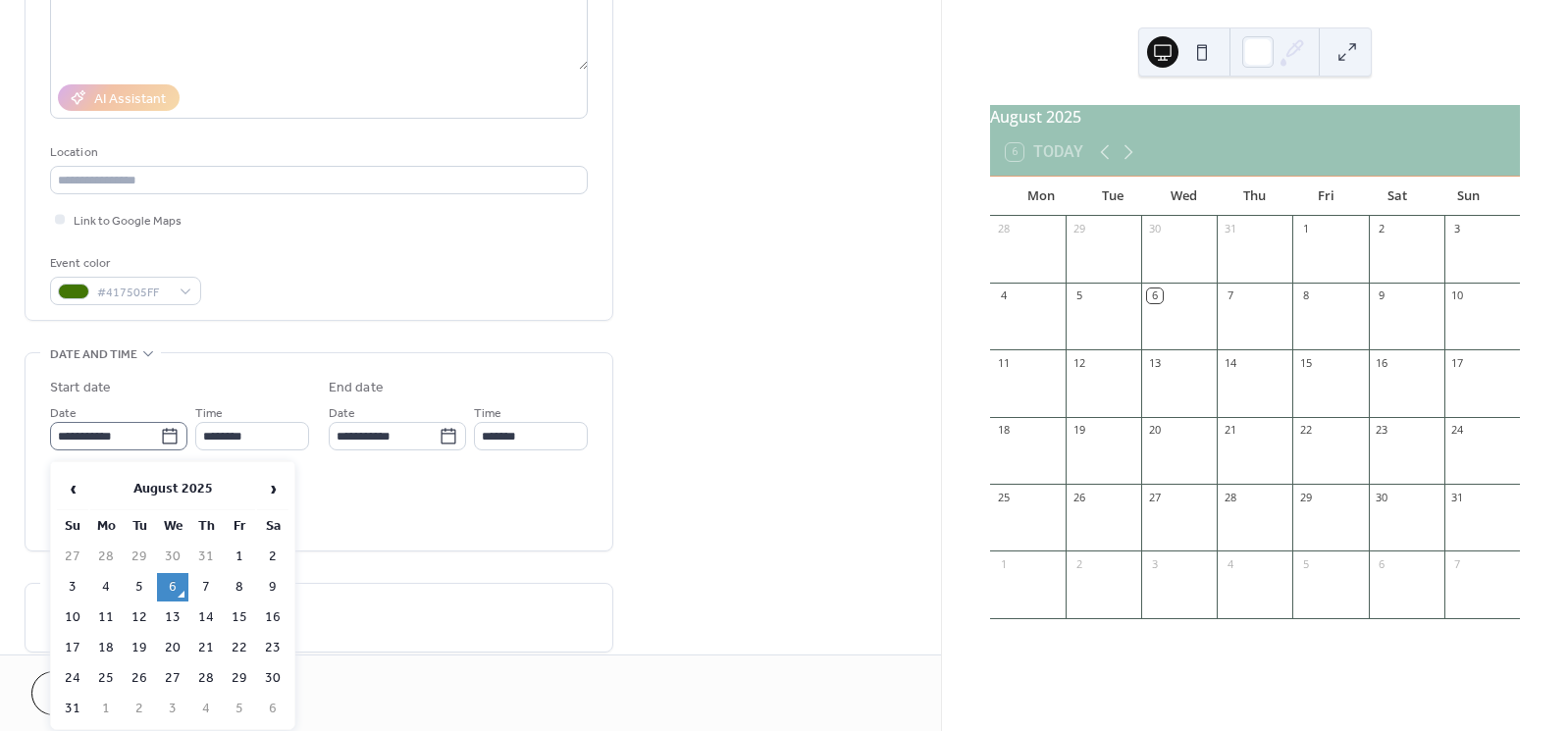 click 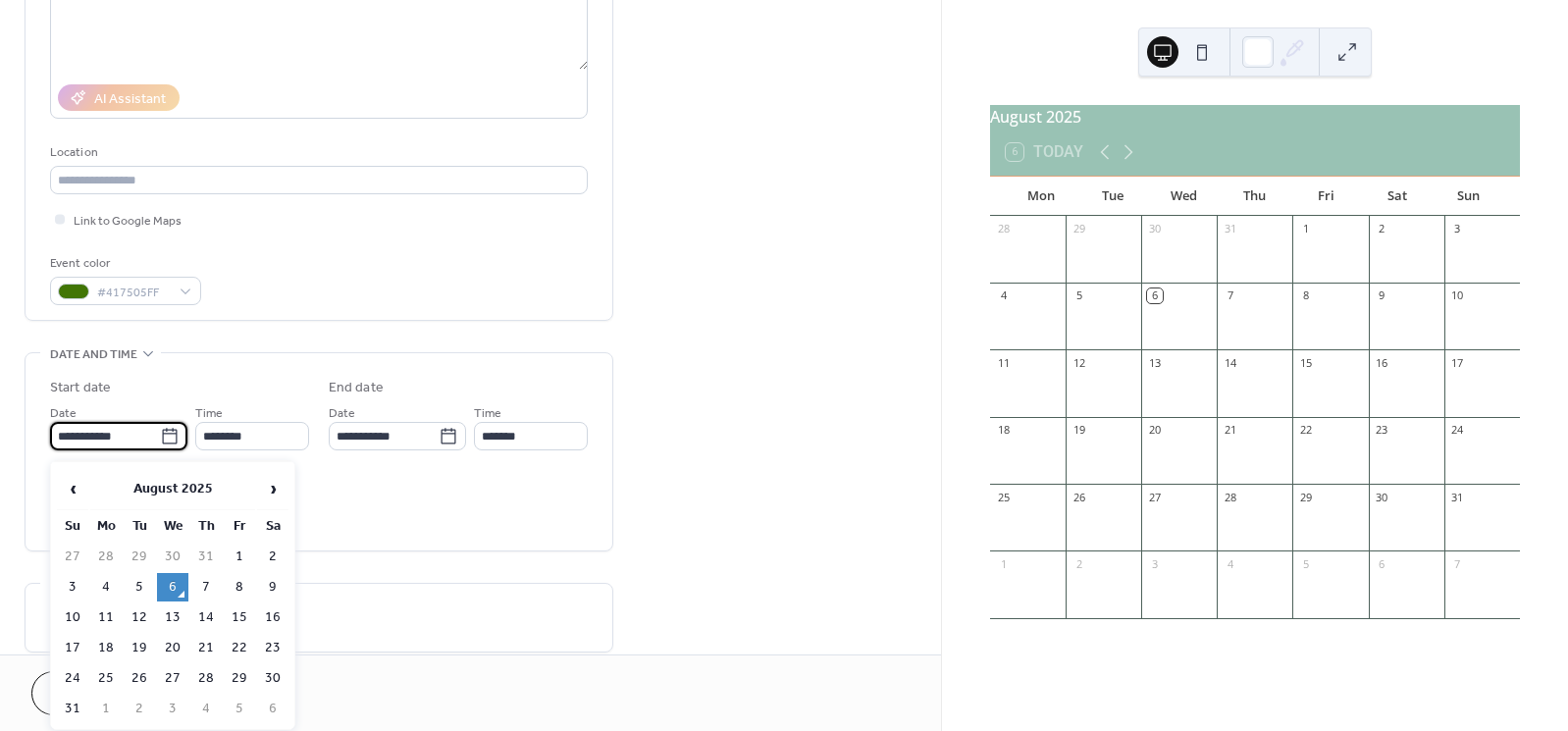 drag, startPoint x: 244, startPoint y: 583, endPoint x: 245, endPoint y: 557, distance: 26.019224 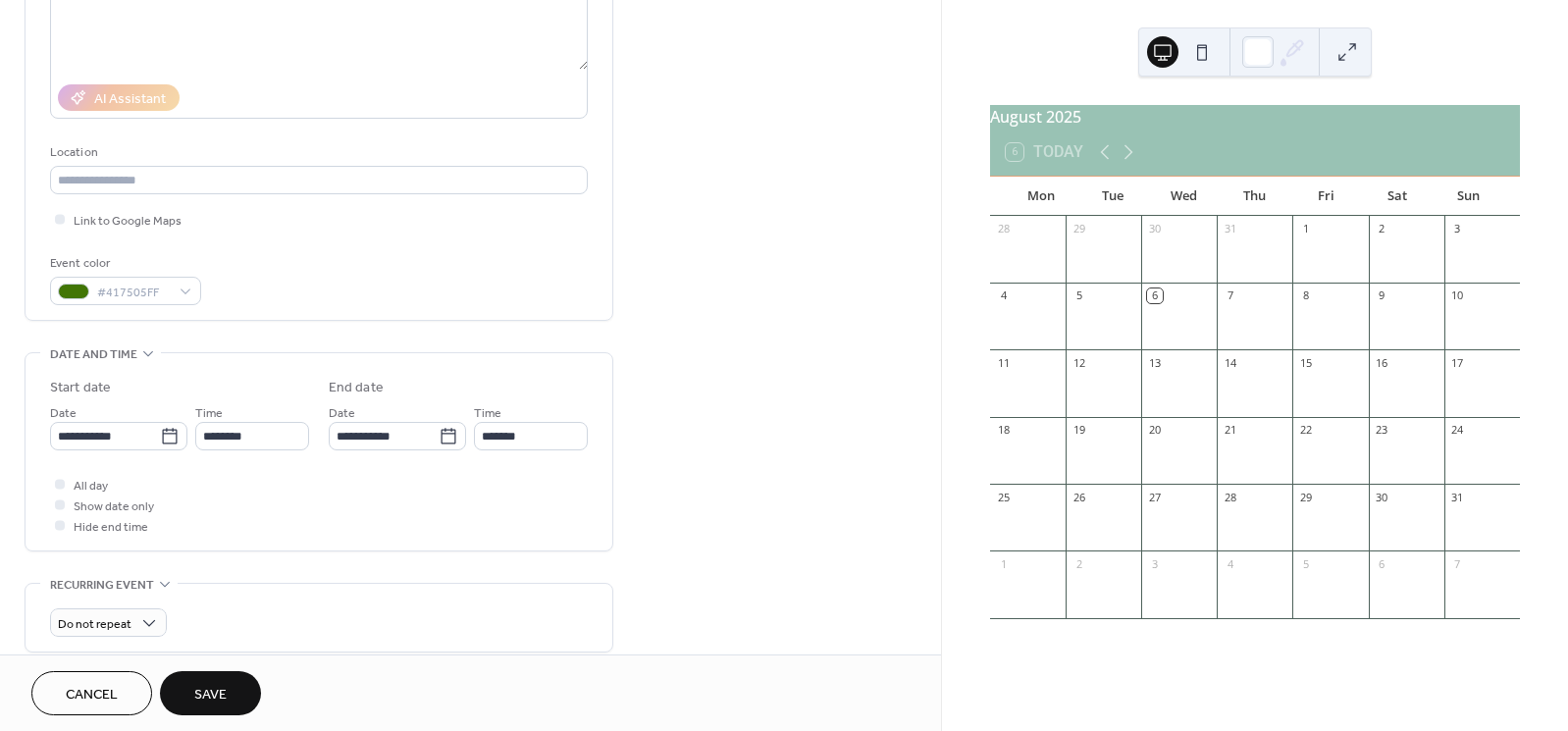 type on "**********" 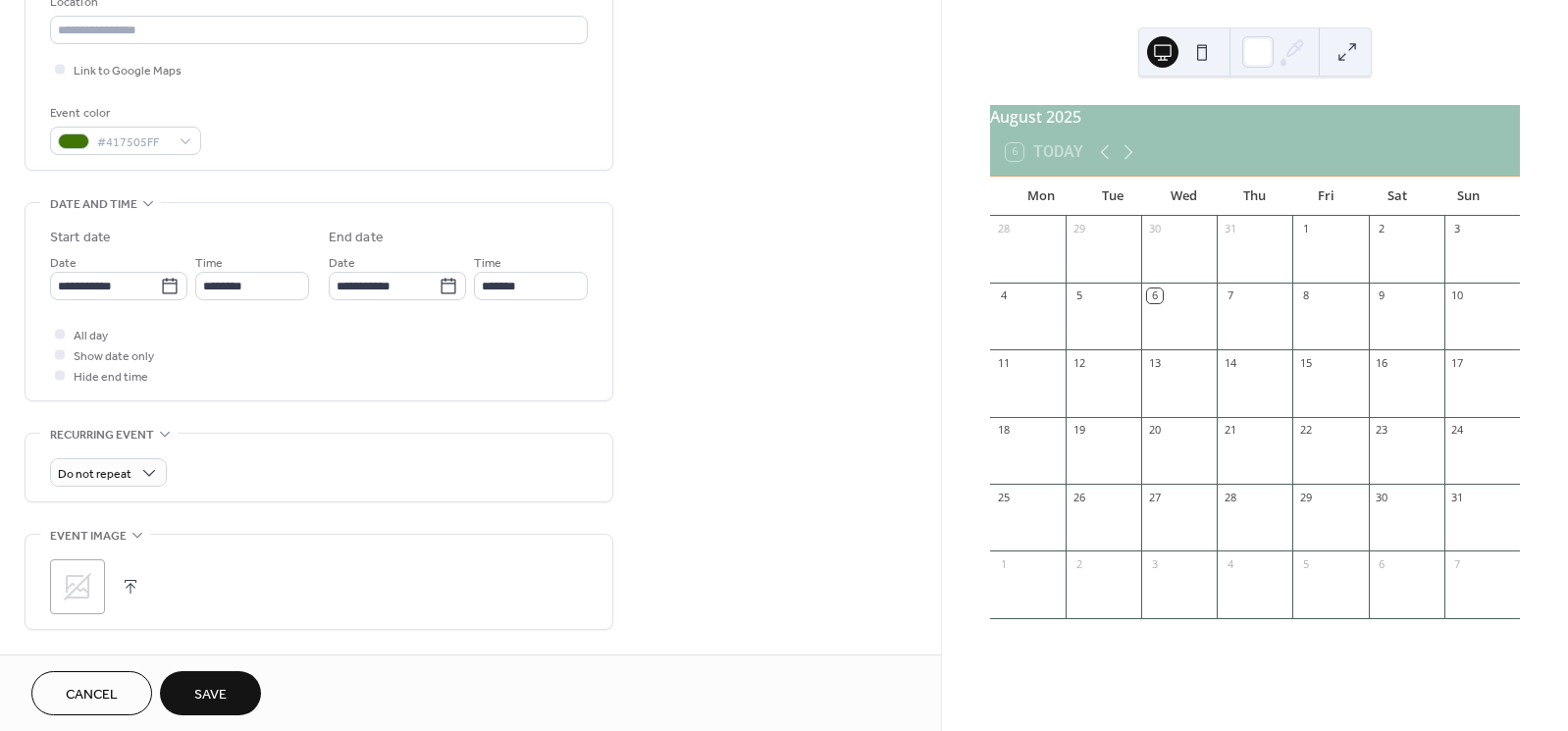 scroll, scrollTop: 438, scrollLeft: 0, axis: vertical 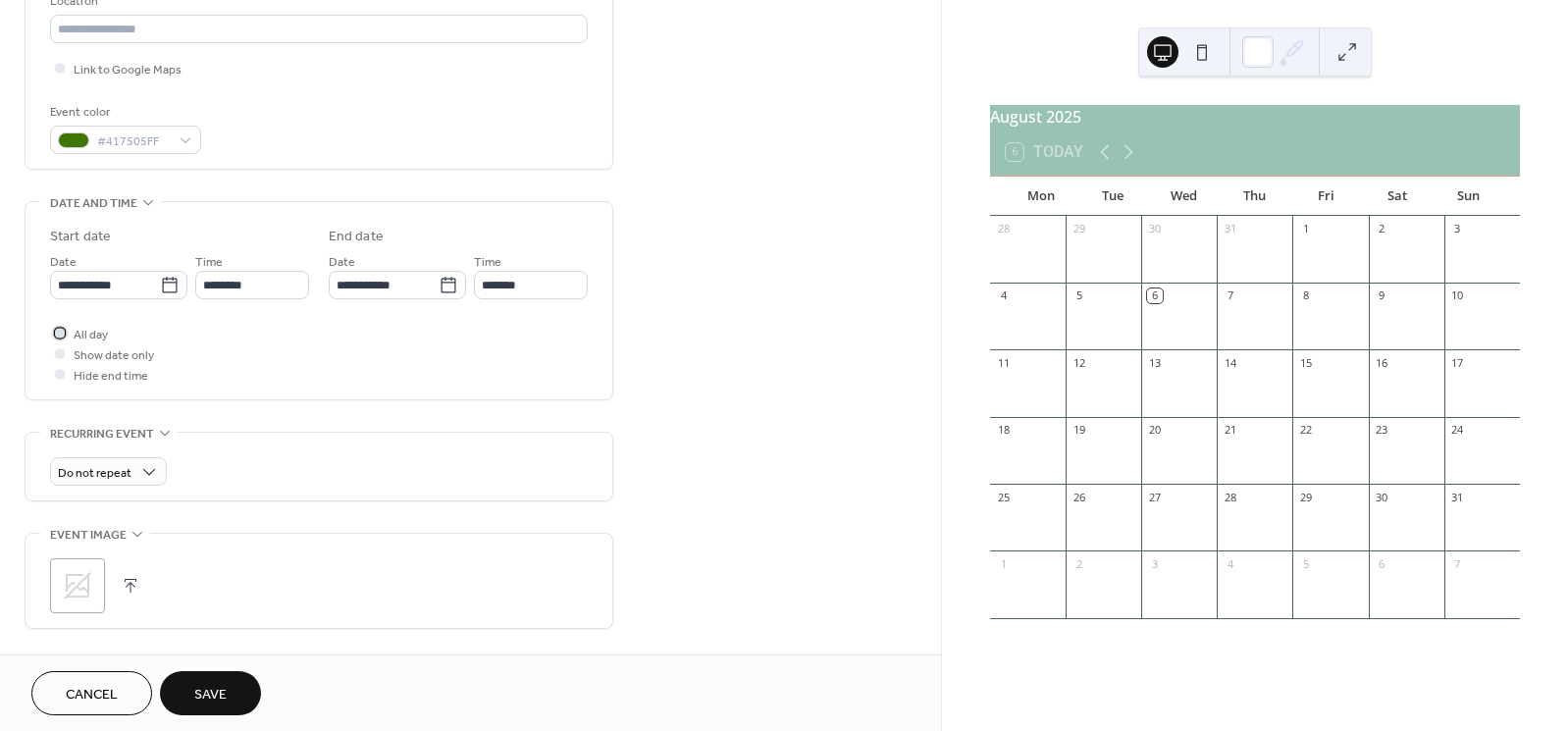 click at bounding box center (60, 333) 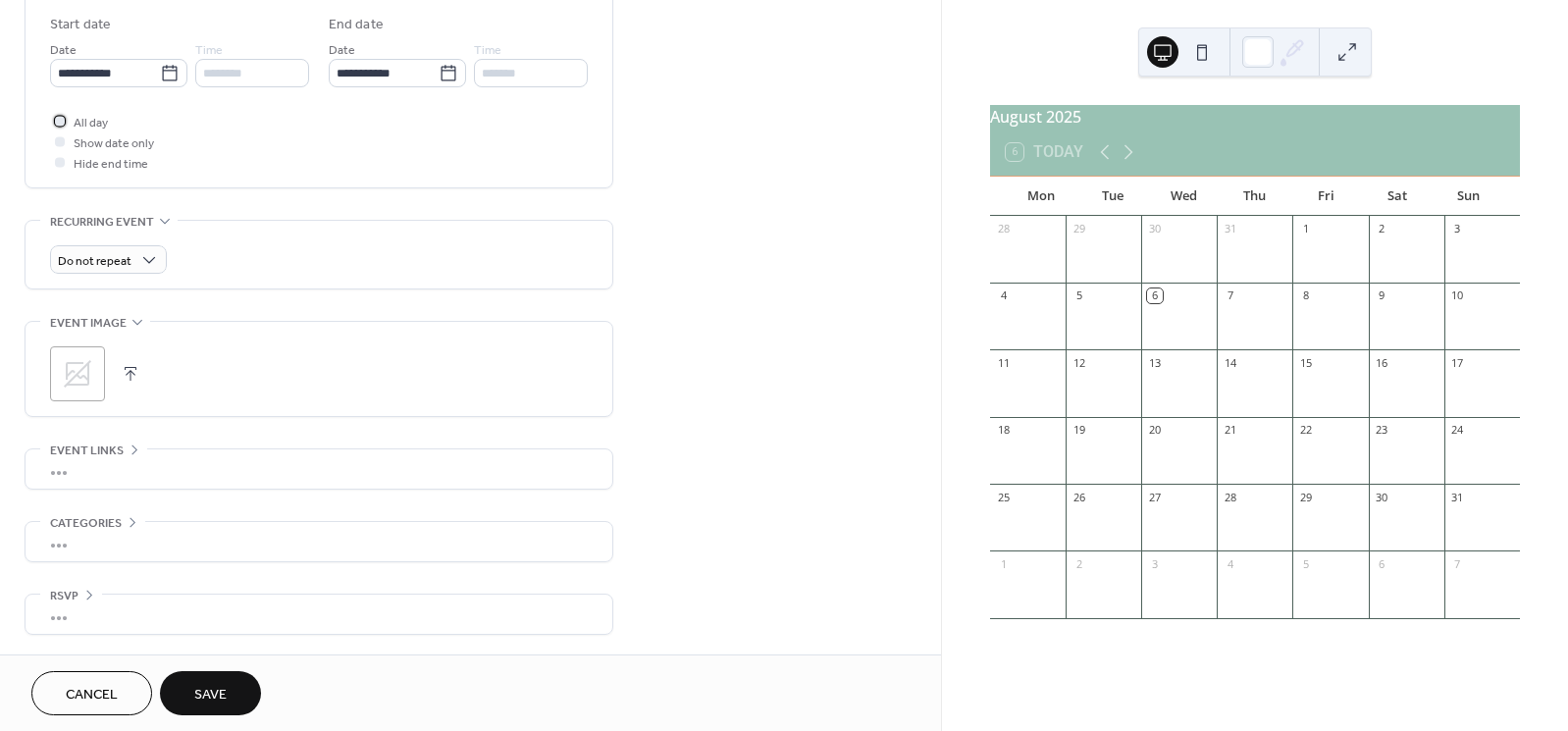 scroll, scrollTop: 655, scrollLeft: 0, axis: vertical 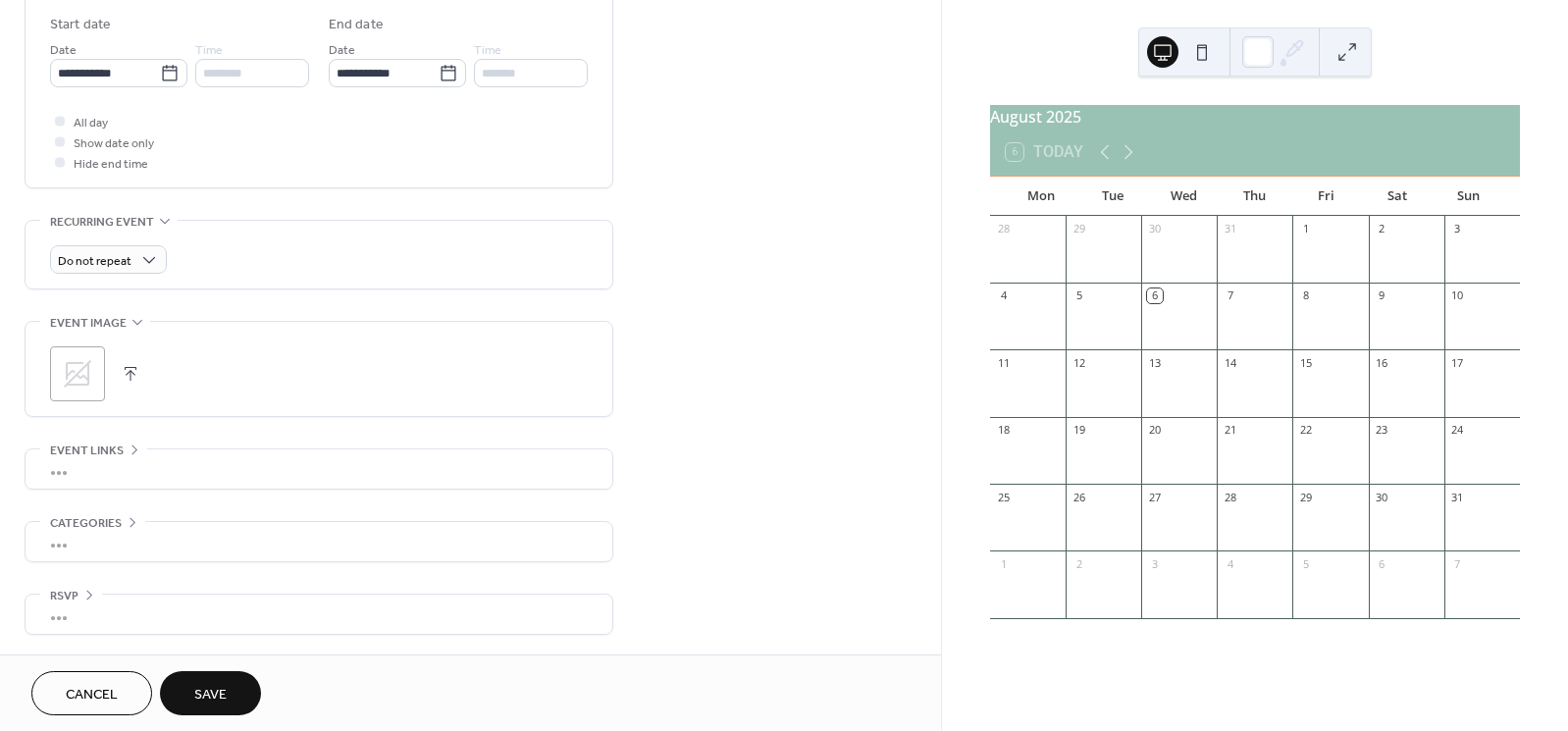click on "Save" at bounding box center (210, 695) 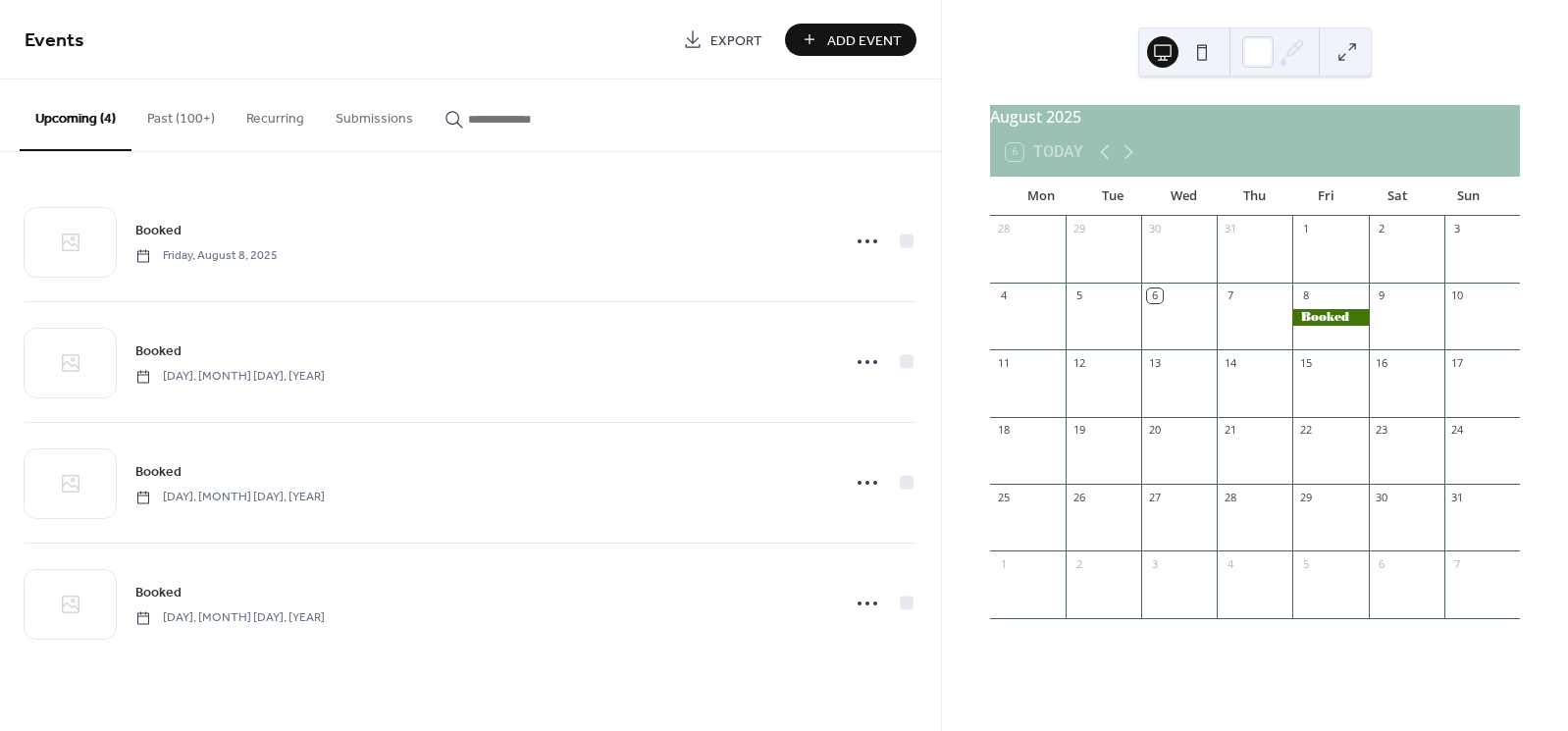 click on "Add Event" at bounding box center [864, 40] 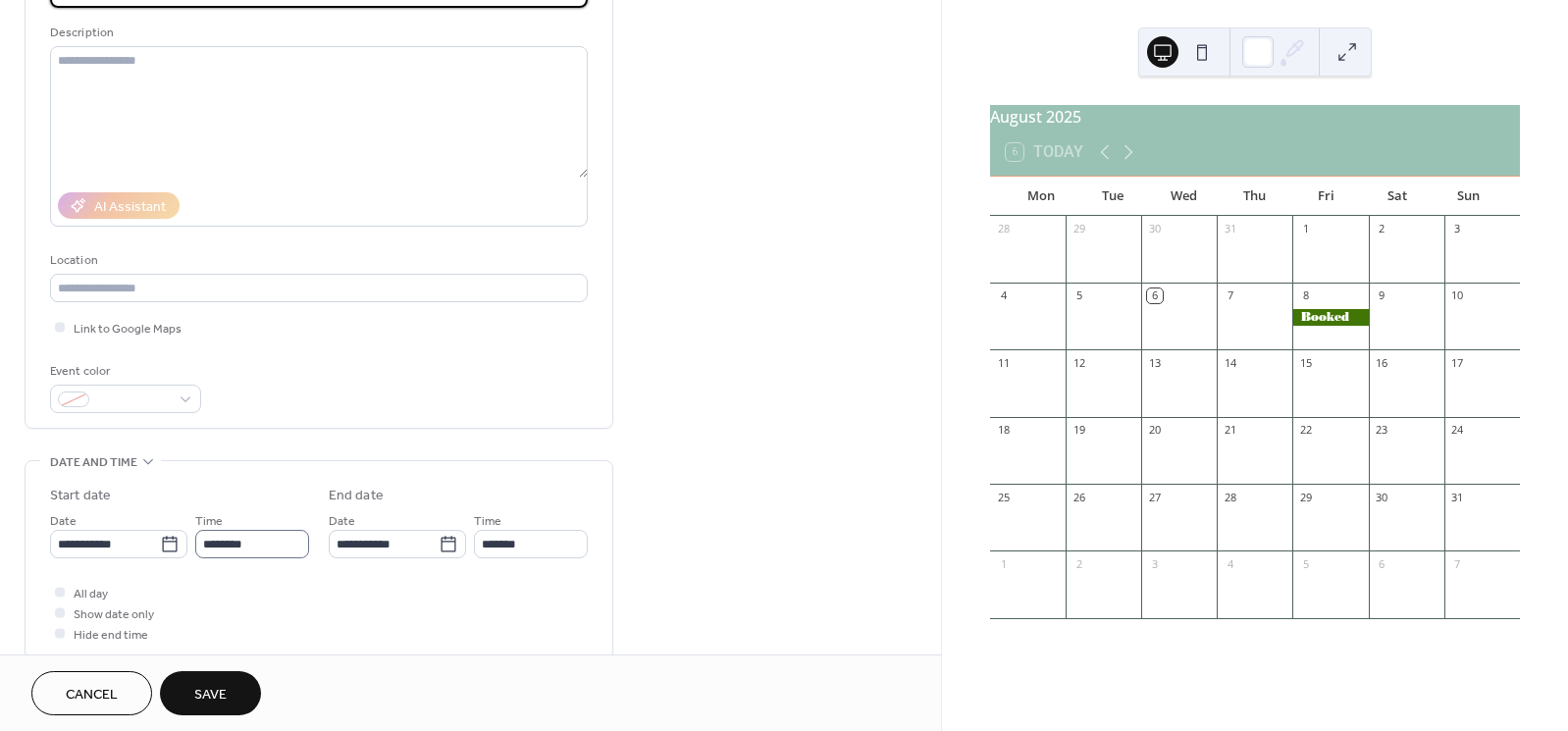 scroll, scrollTop: 234, scrollLeft: 0, axis: vertical 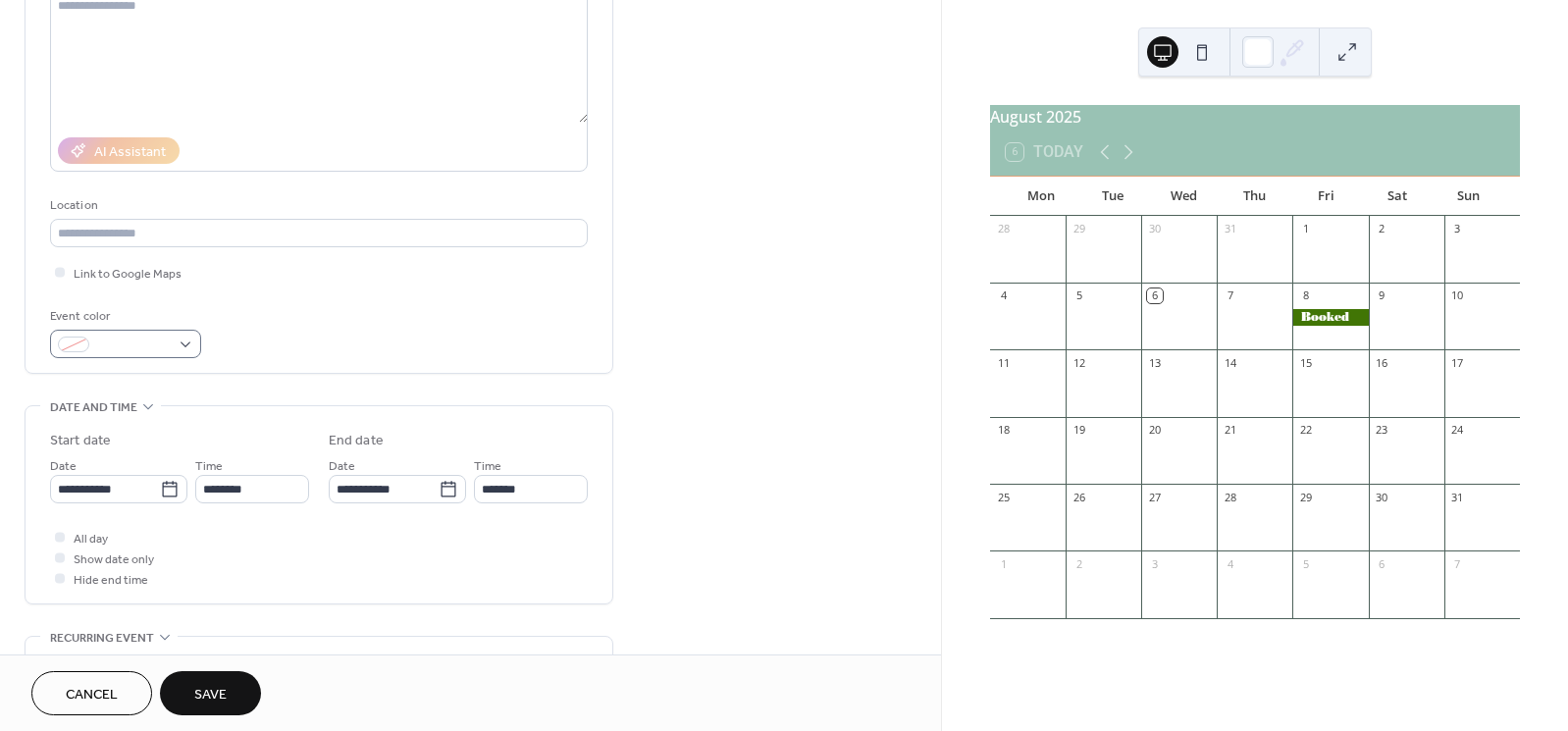 type on "******" 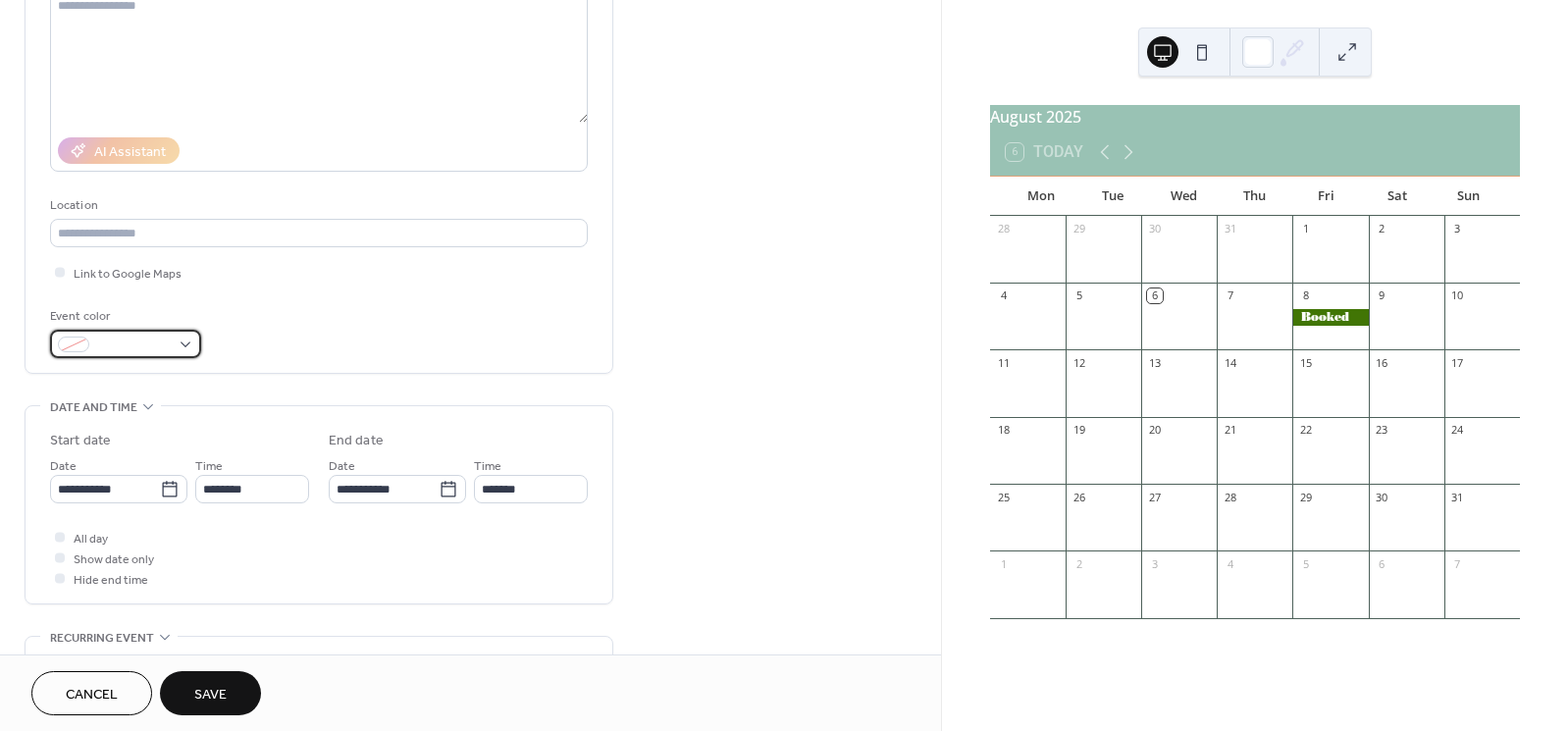 click at bounding box center (126, 343) 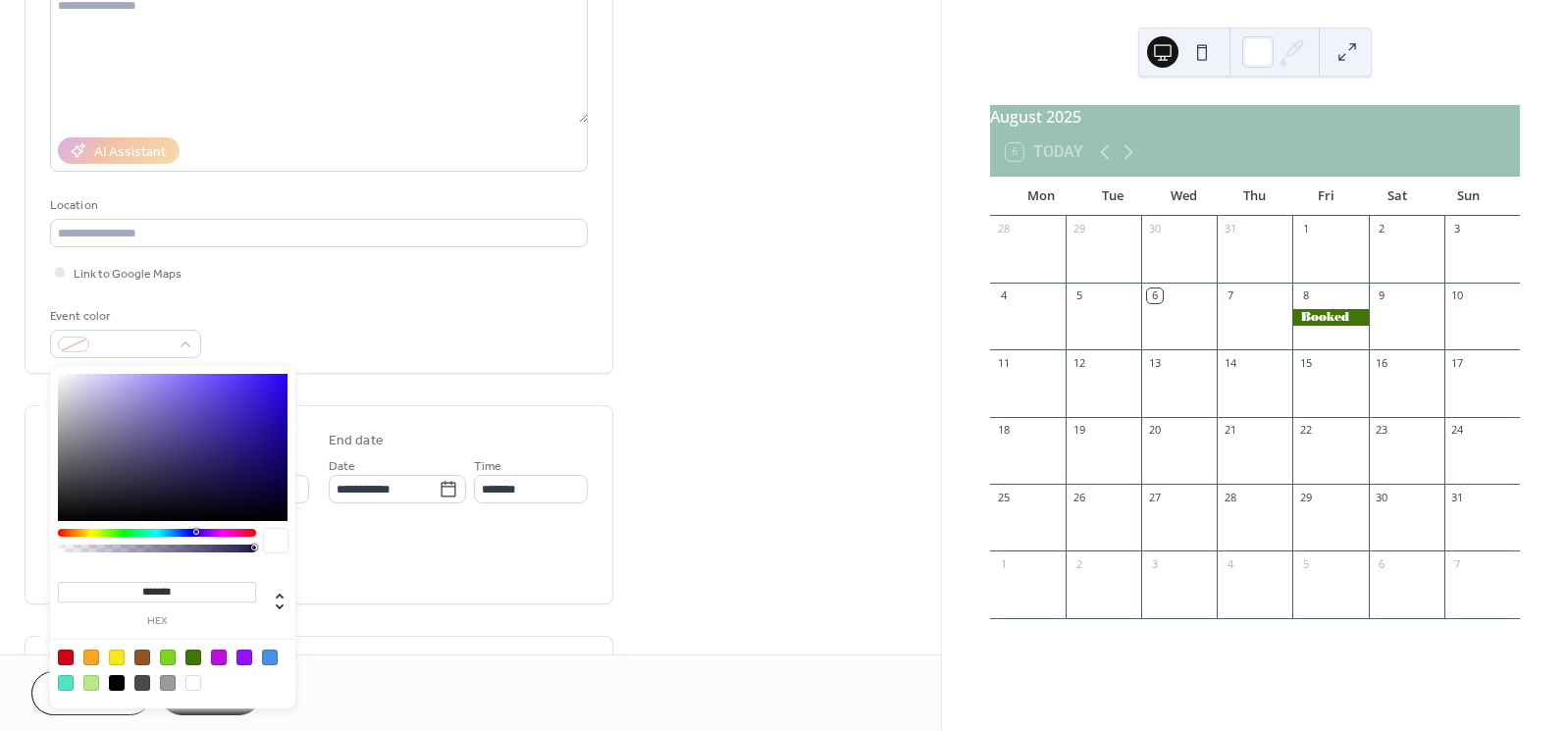 click at bounding box center (193, 657) 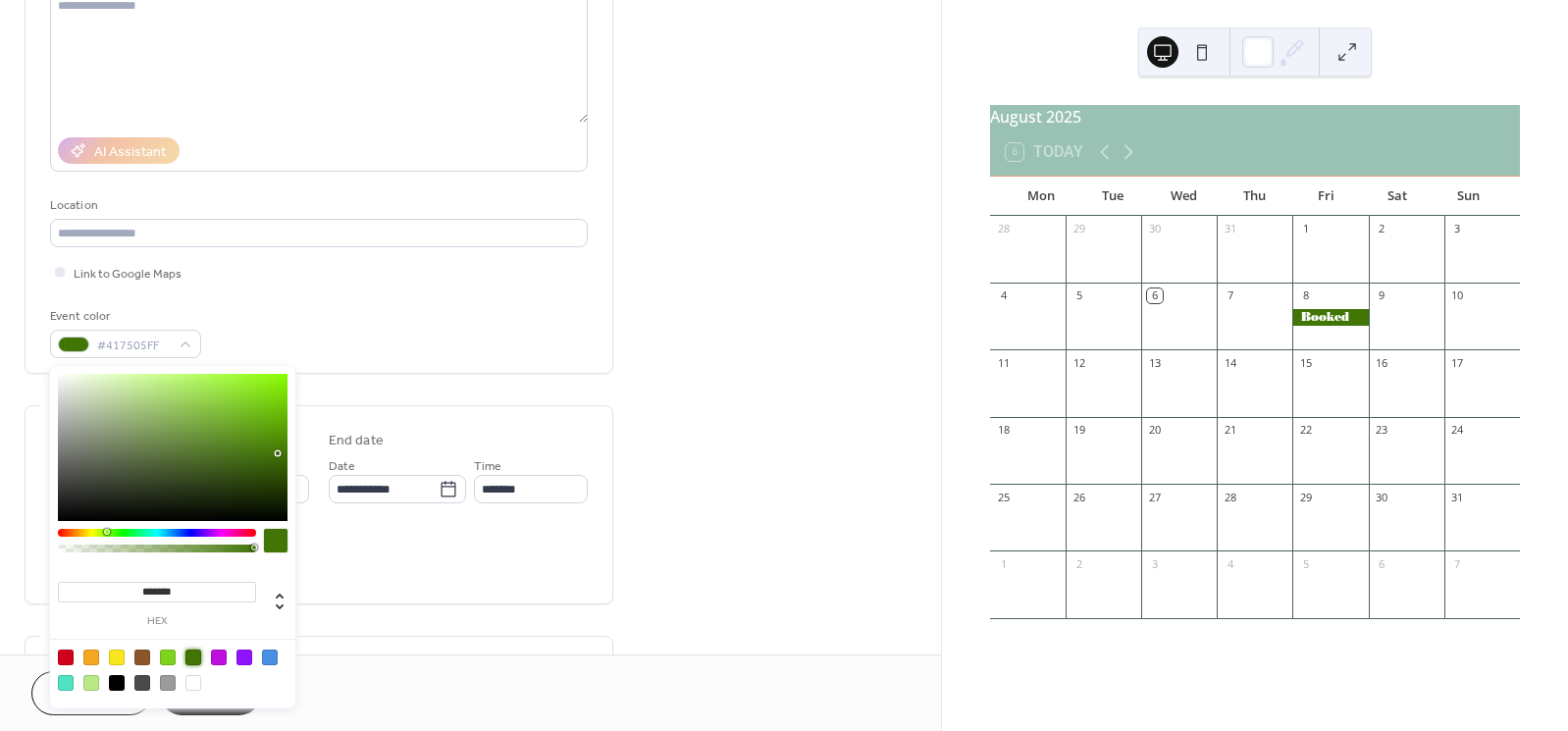 type on "*******" 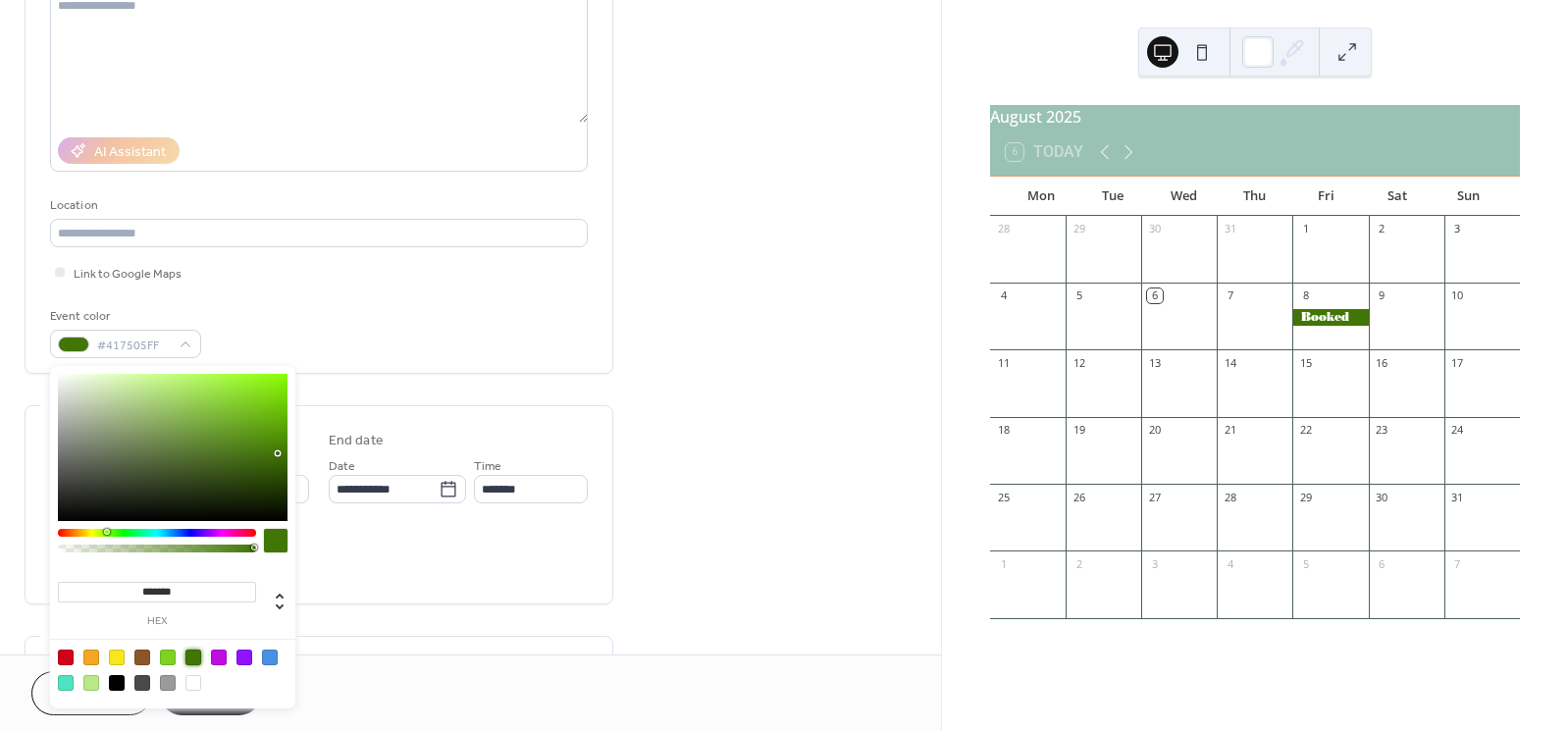 click on "All day Show date only Hide end time" at bounding box center [319, 557] 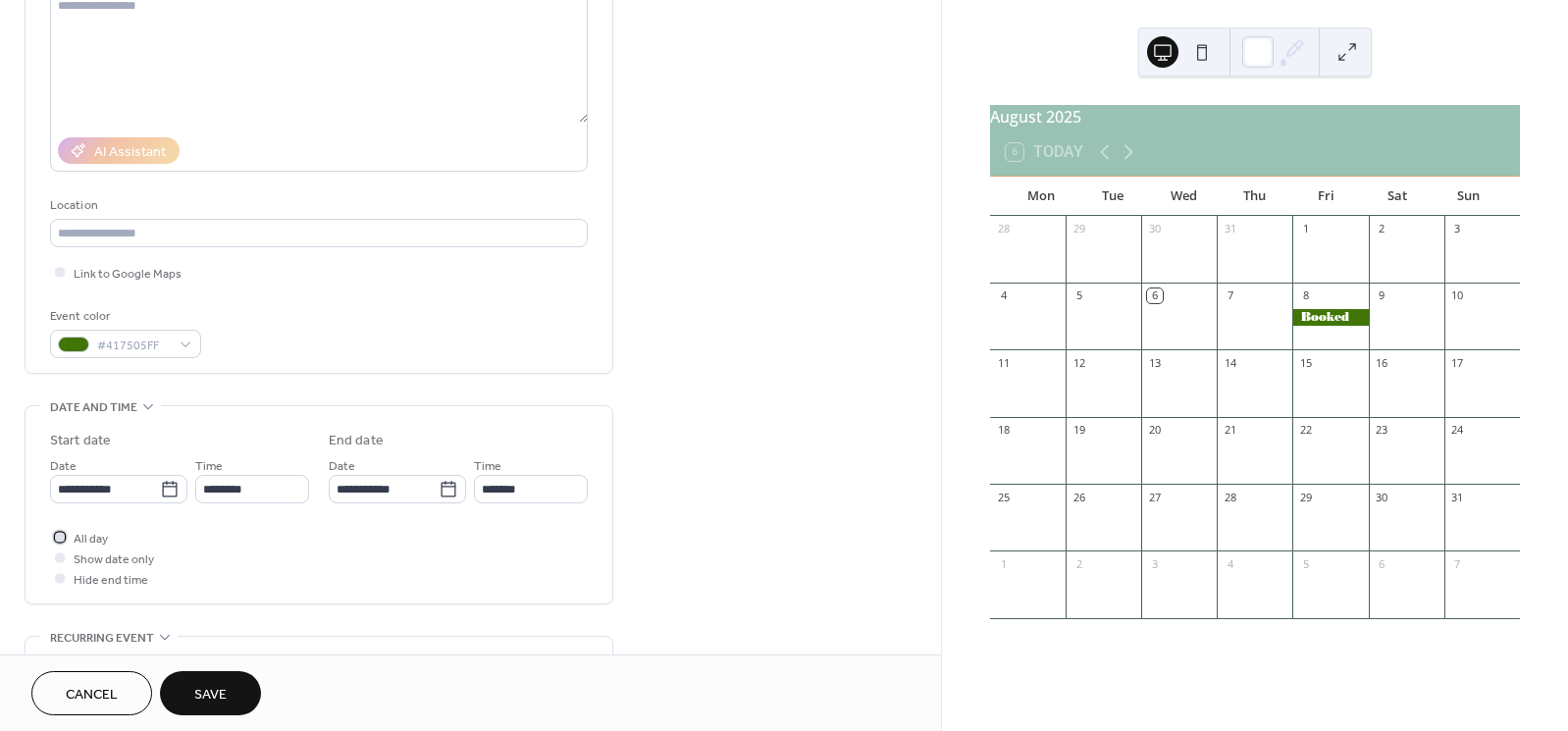 click at bounding box center (60, 537) 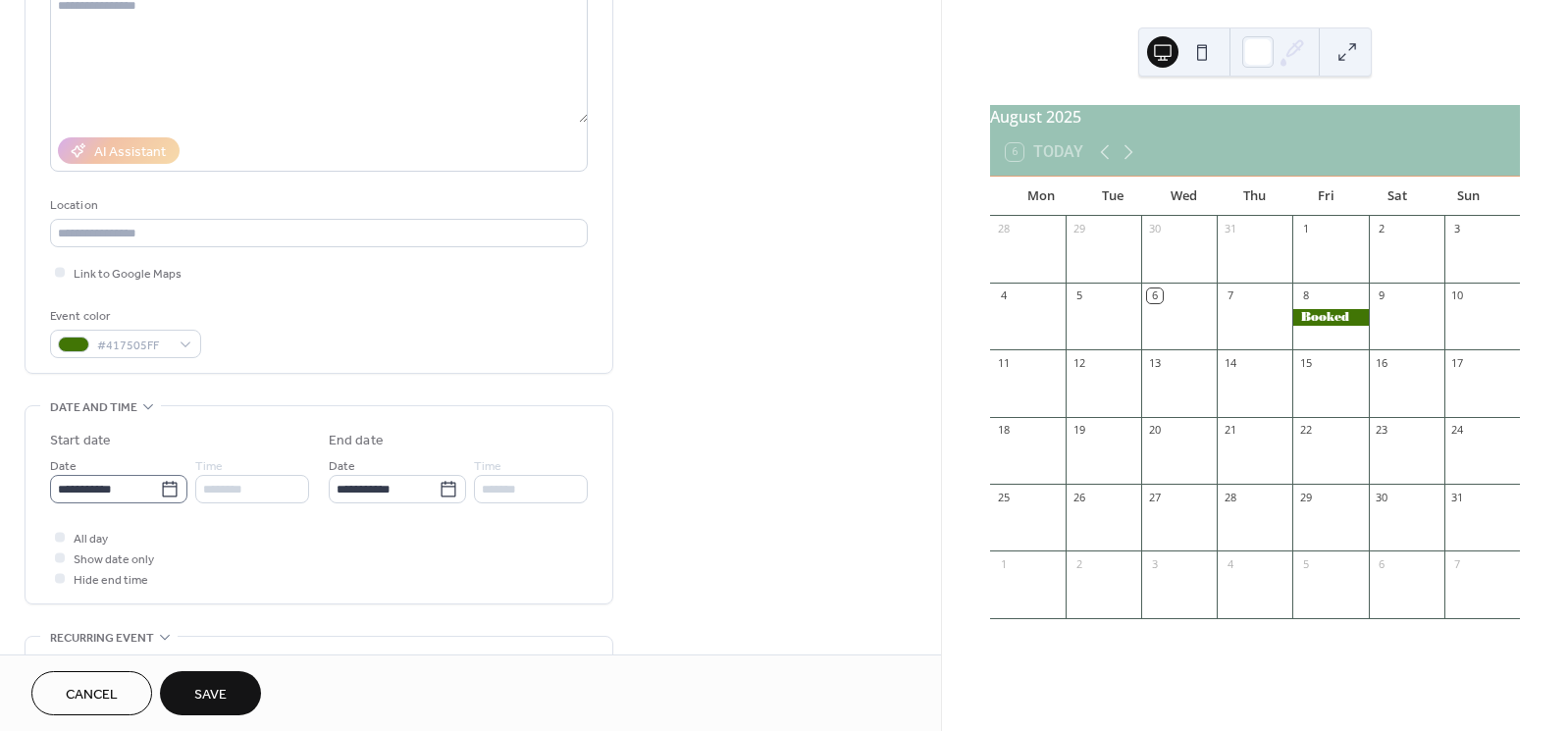 click 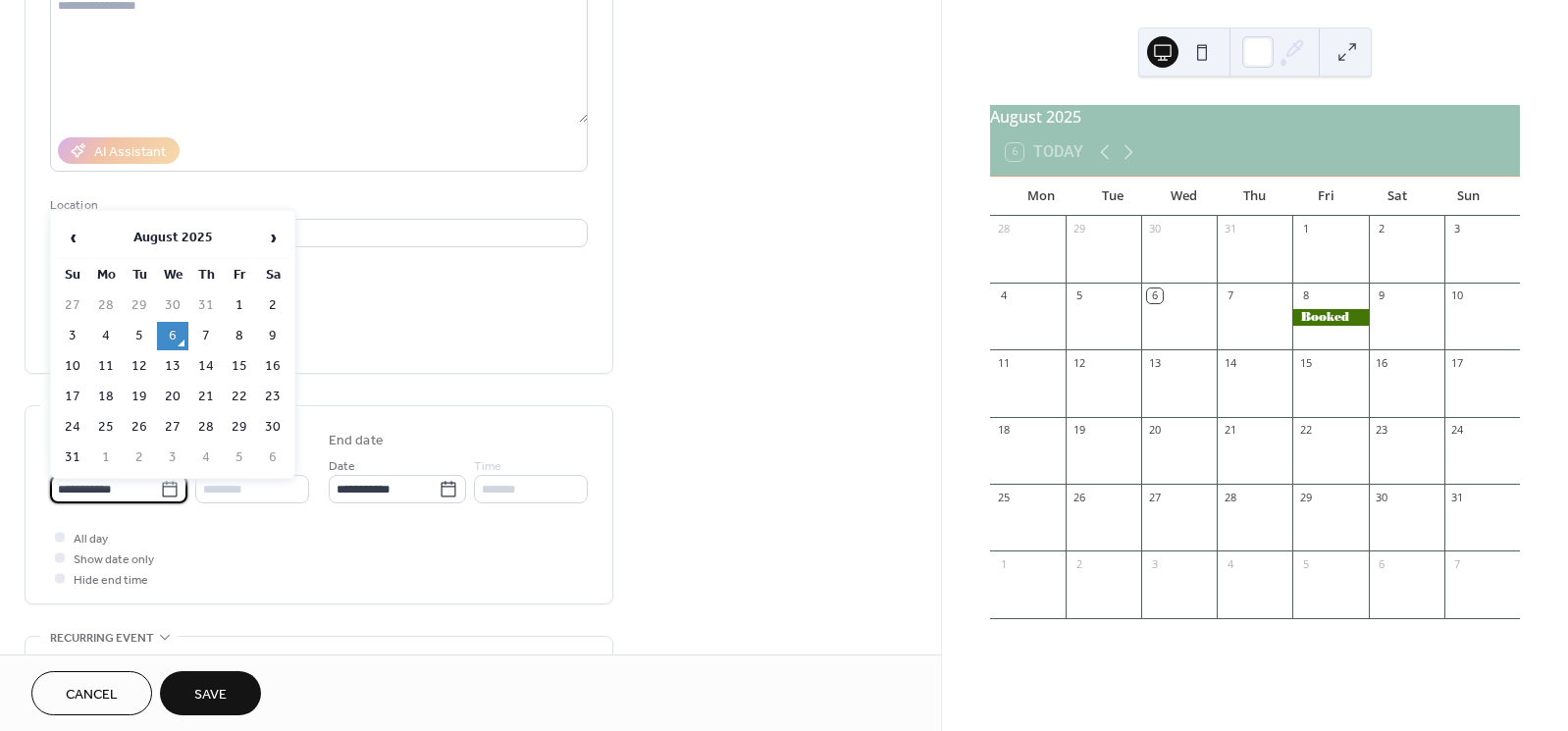 scroll, scrollTop: 246, scrollLeft: 0, axis: vertical 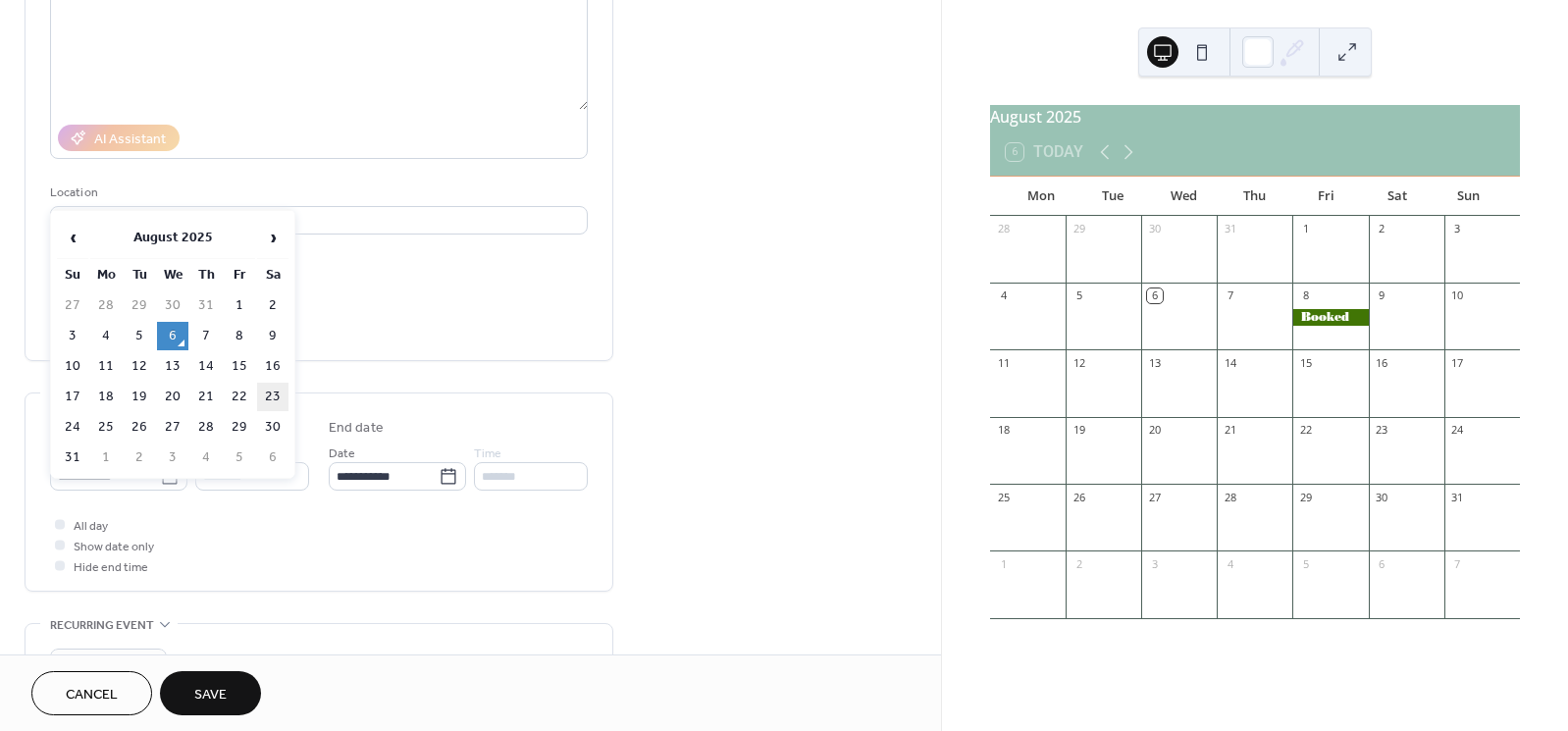 click on "23" at bounding box center [273, 396] 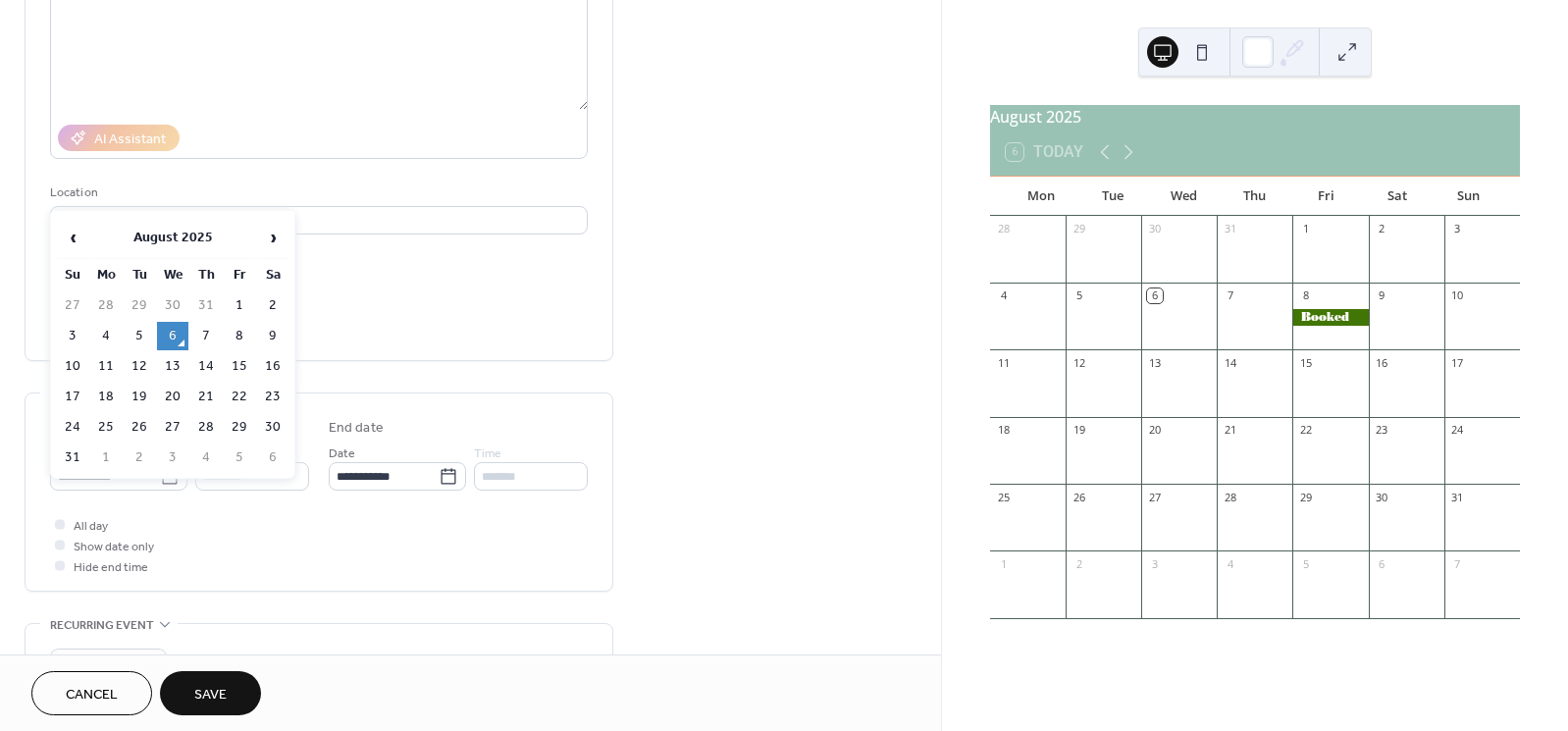 type on "**********" 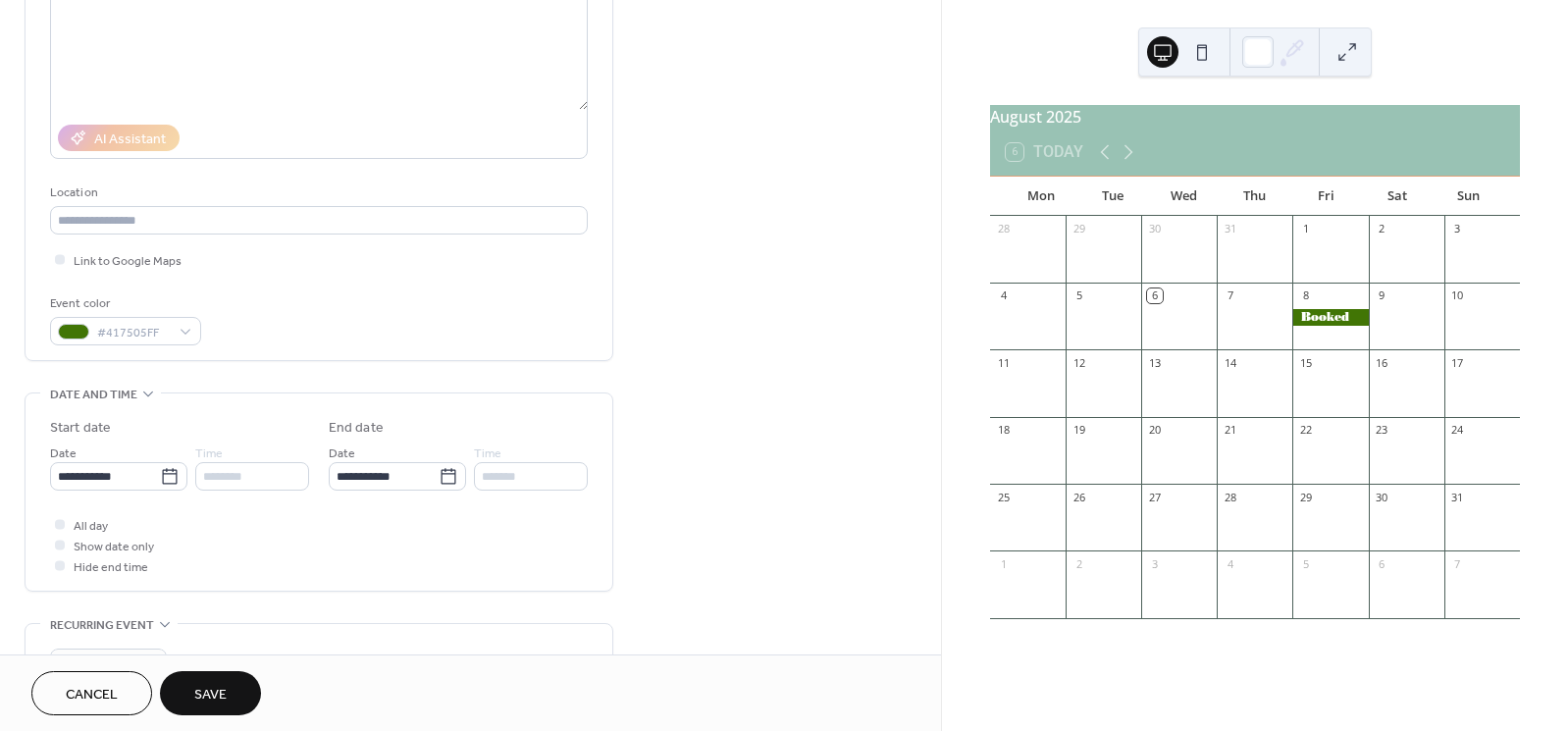 click on "Save" at bounding box center (210, 695) 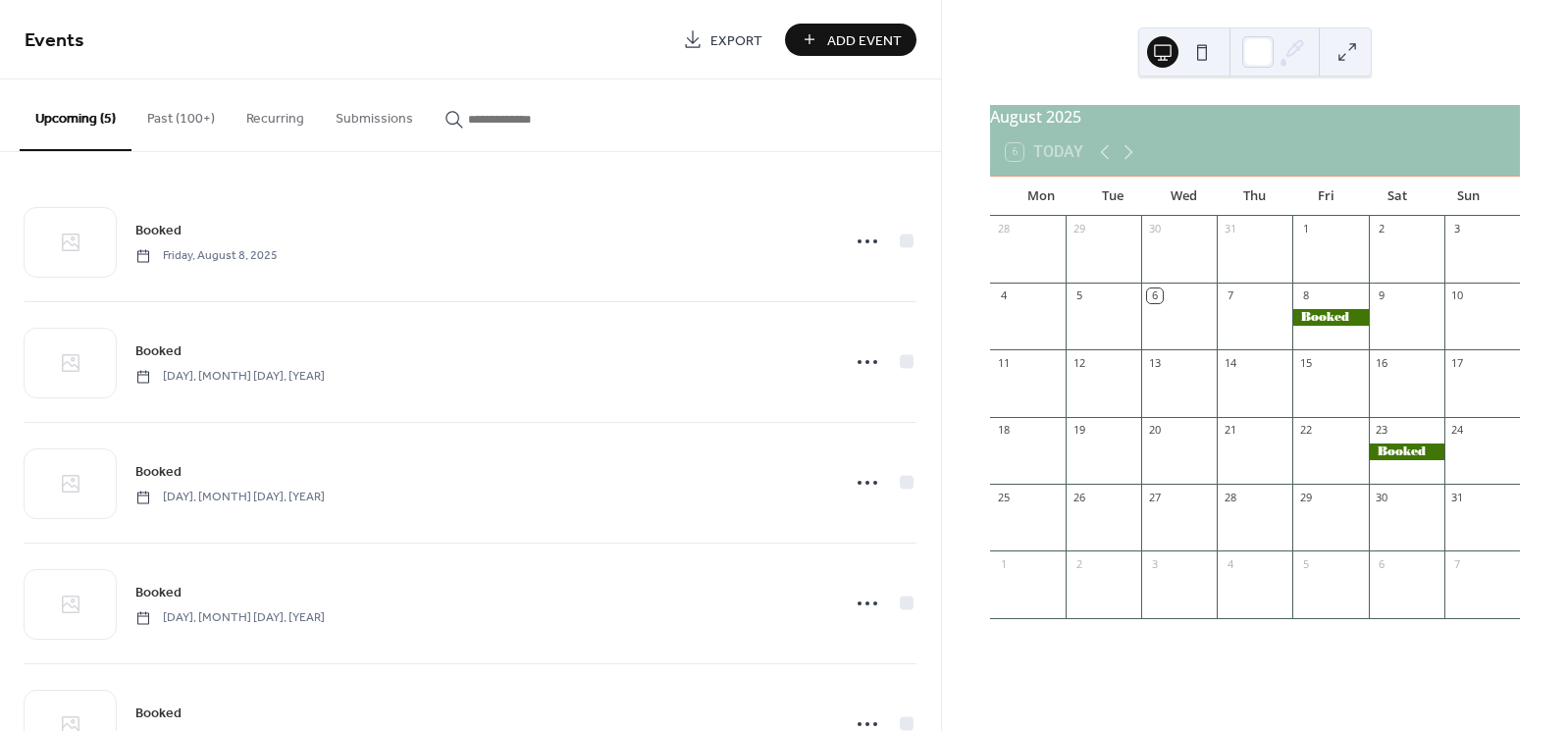 click on "Add Event" at bounding box center [864, 40] 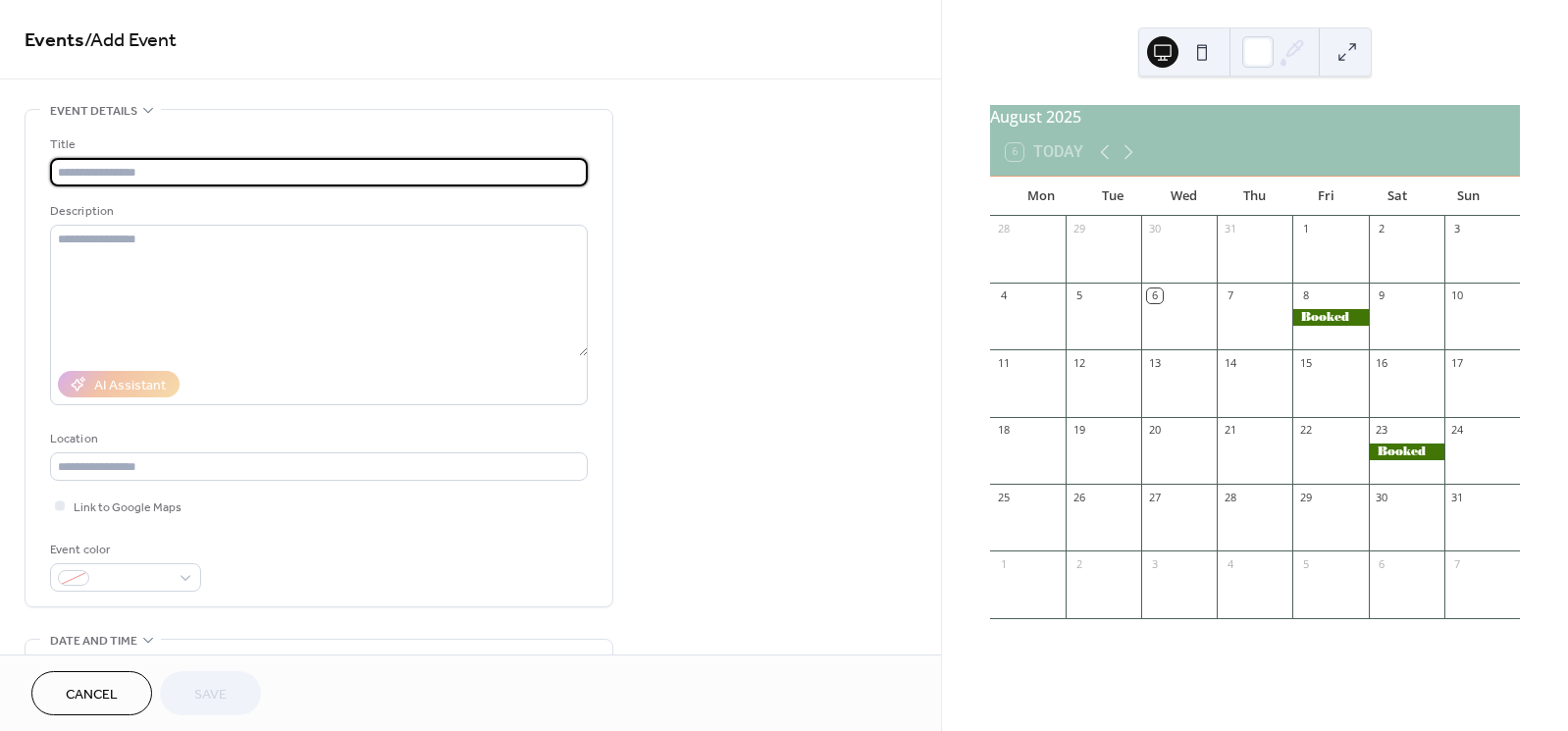 click at bounding box center [319, 172] 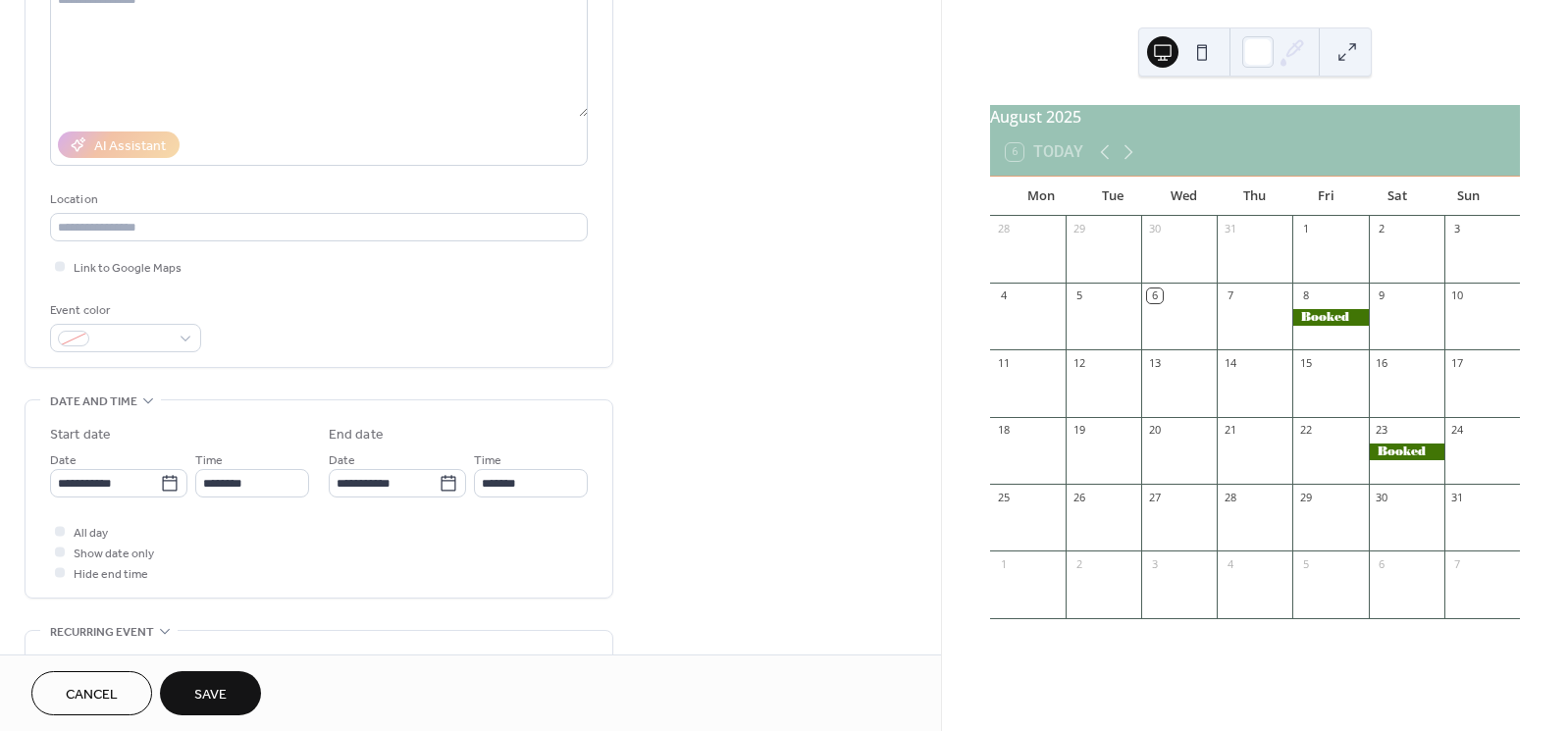 scroll, scrollTop: 248, scrollLeft: 0, axis: vertical 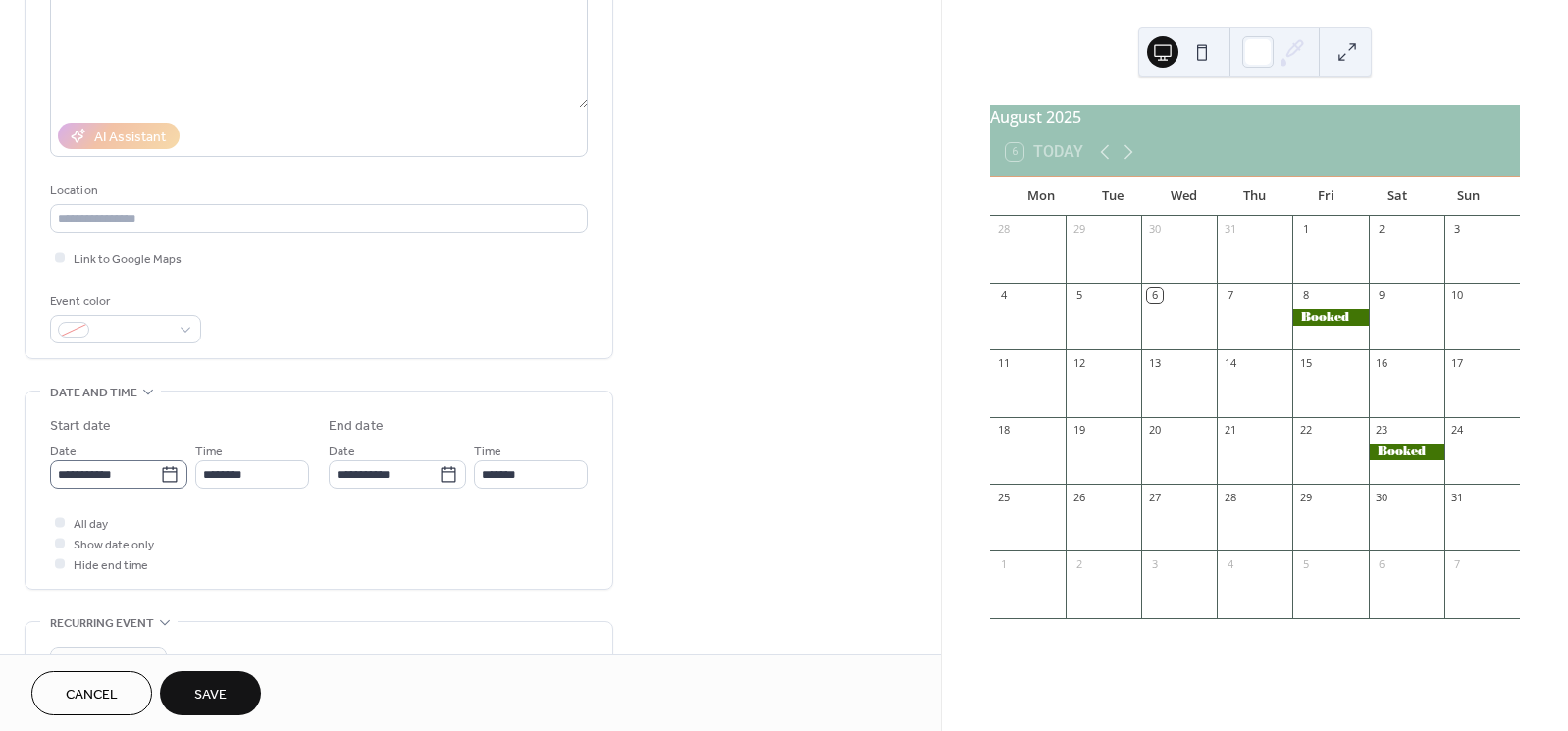 type on "******" 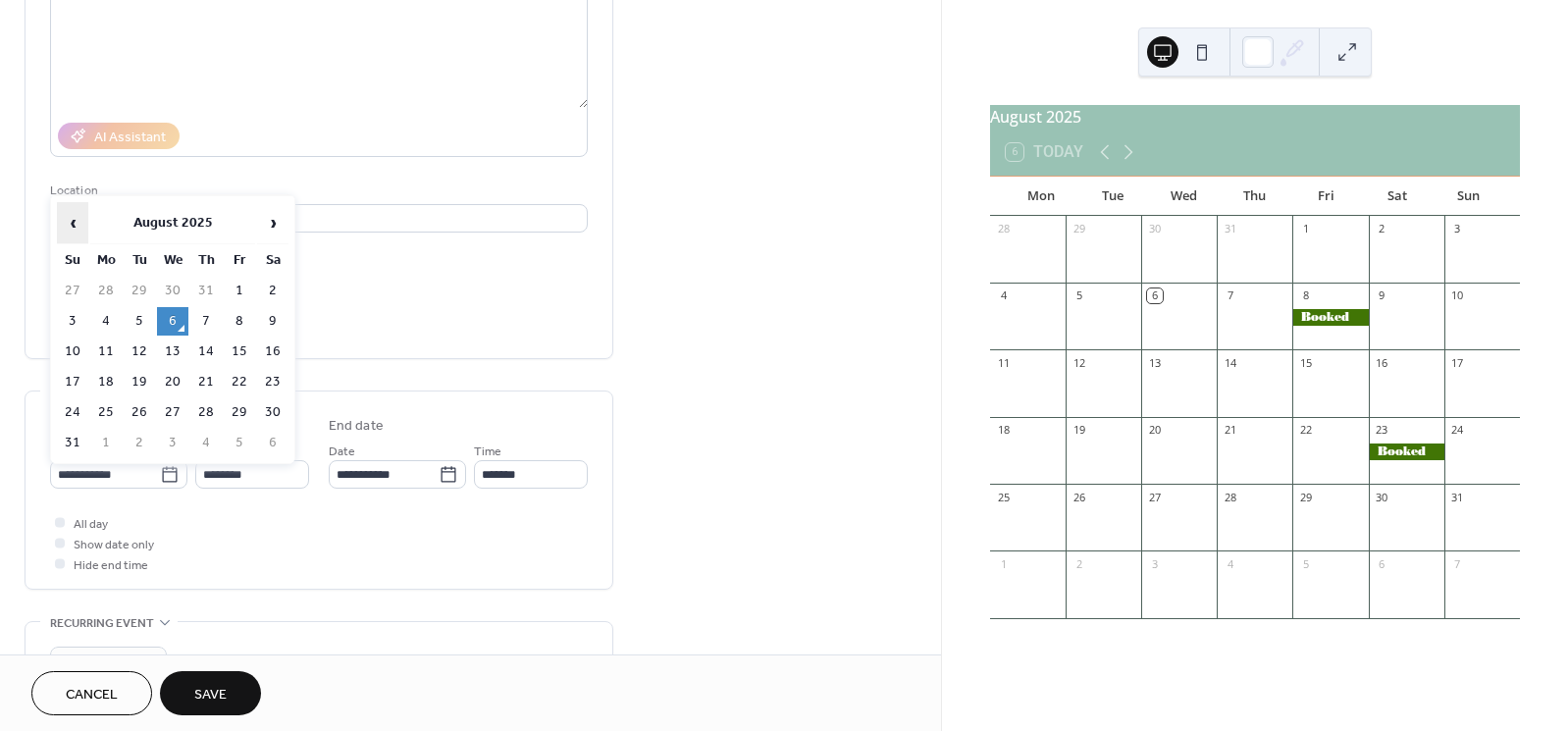 click on "‹" at bounding box center [73, 223] 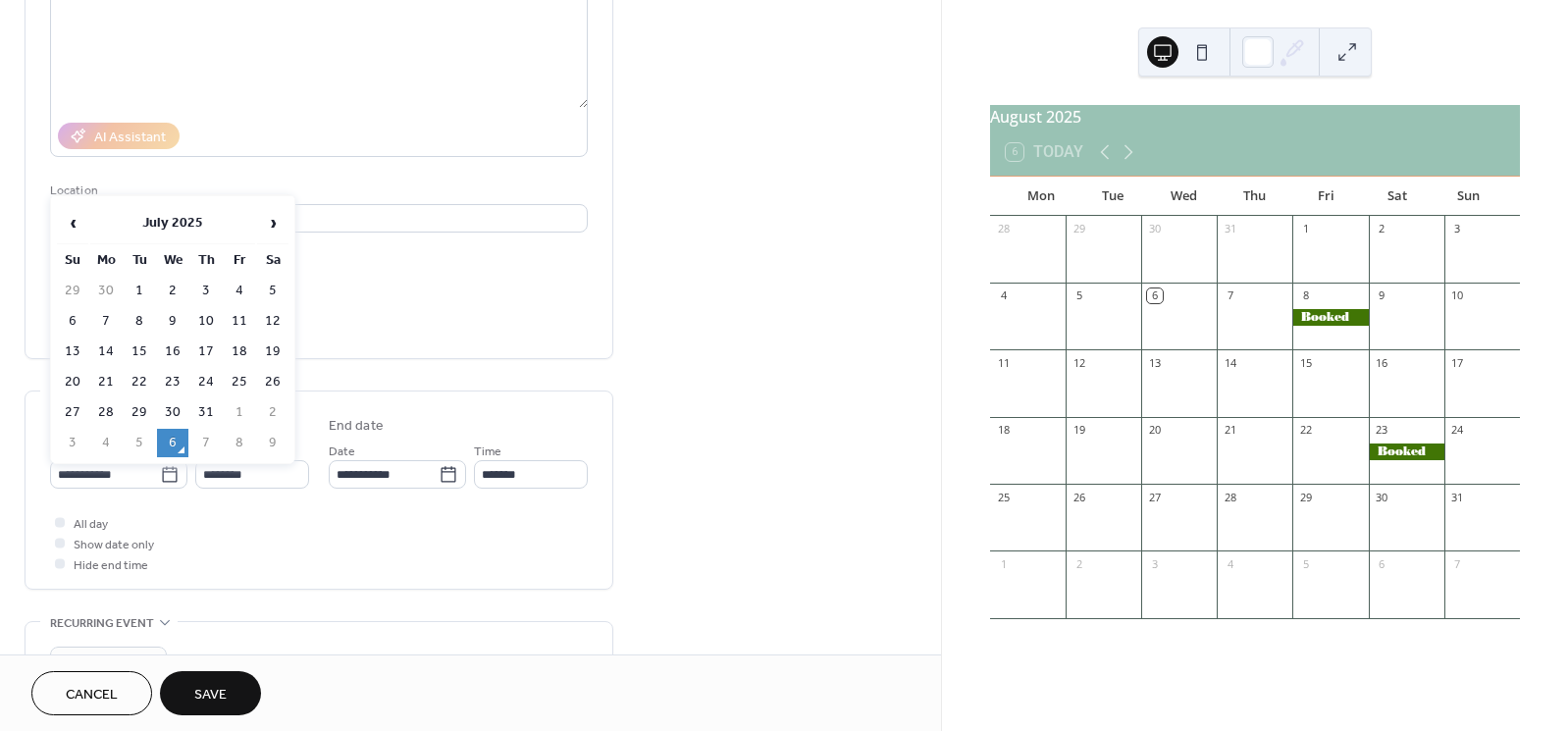 click on "29" at bounding box center (139, 412) 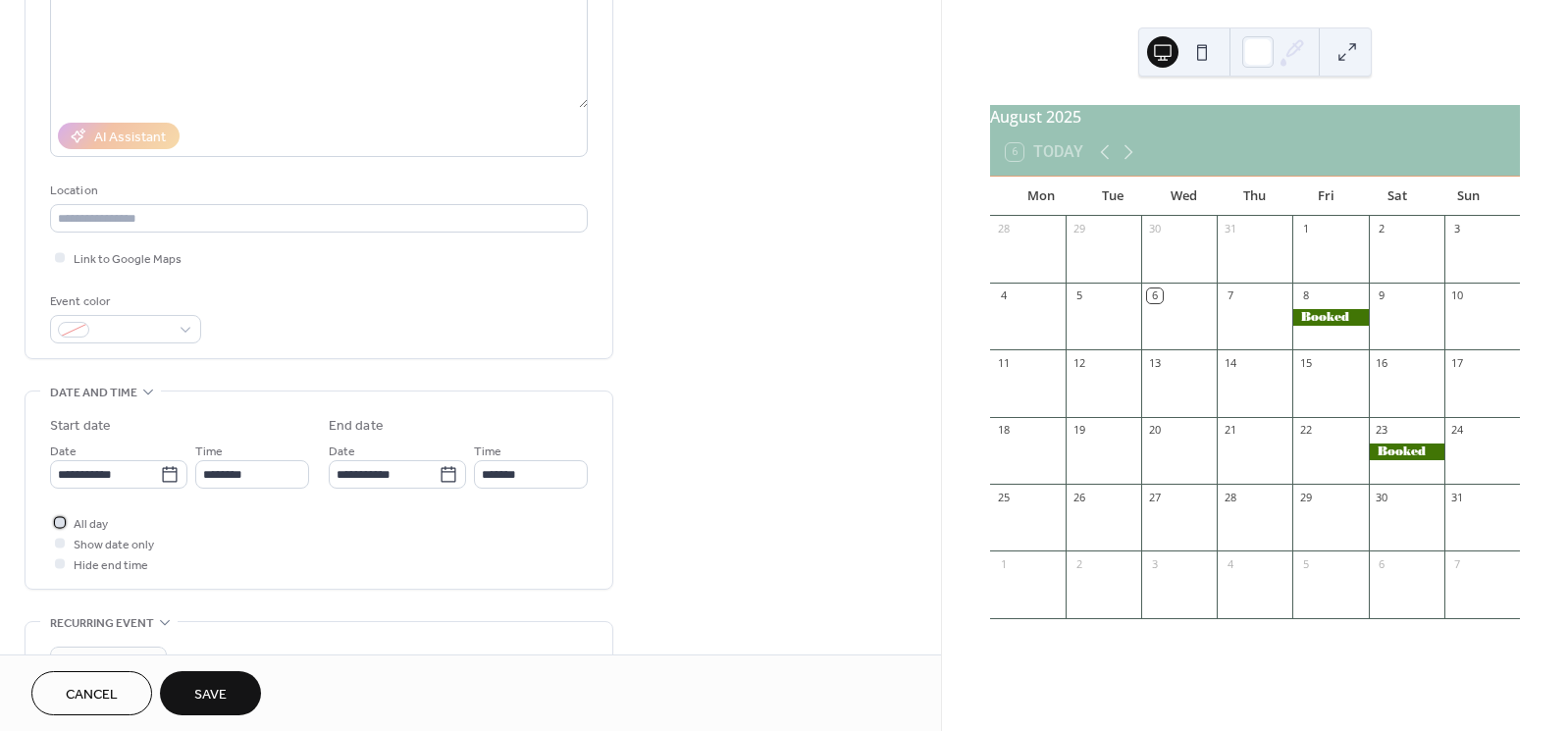drag, startPoint x: 60, startPoint y: 525, endPoint x: 76, endPoint y: 529, distance: 16.492423 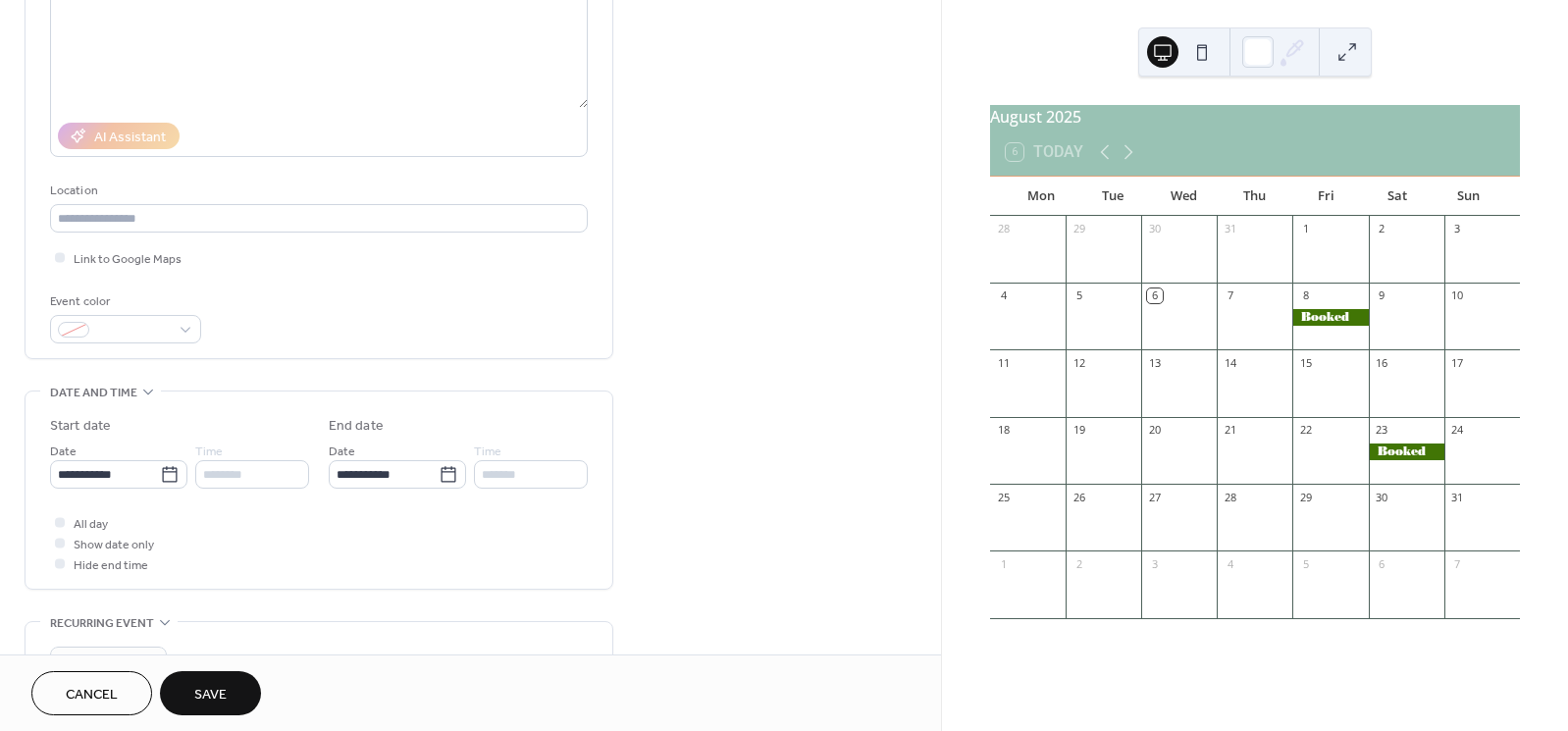 click on "Save" at bounding box center [210, 695] 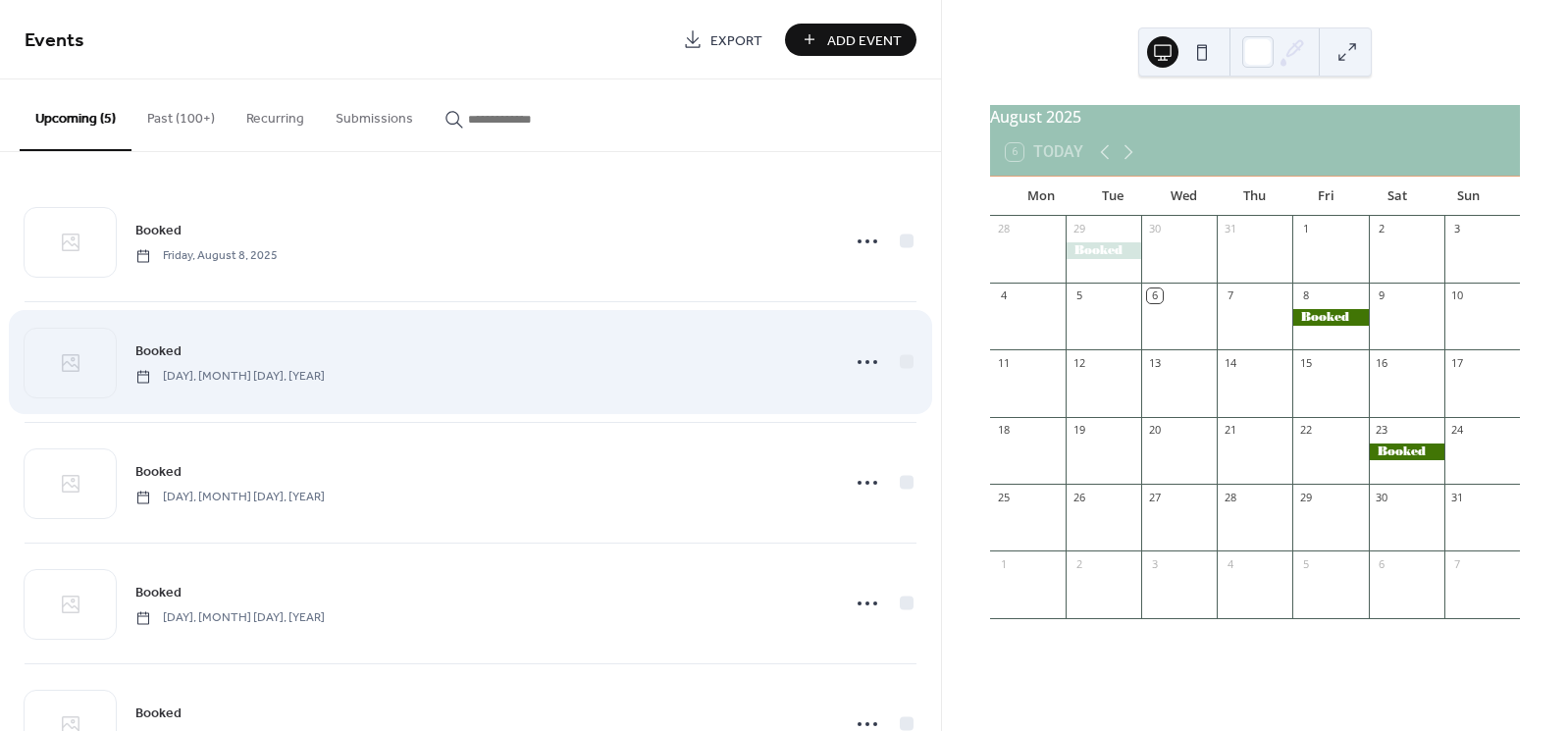 scroll, scrollTop: 1, scrollLeft: 0, axis: vertical 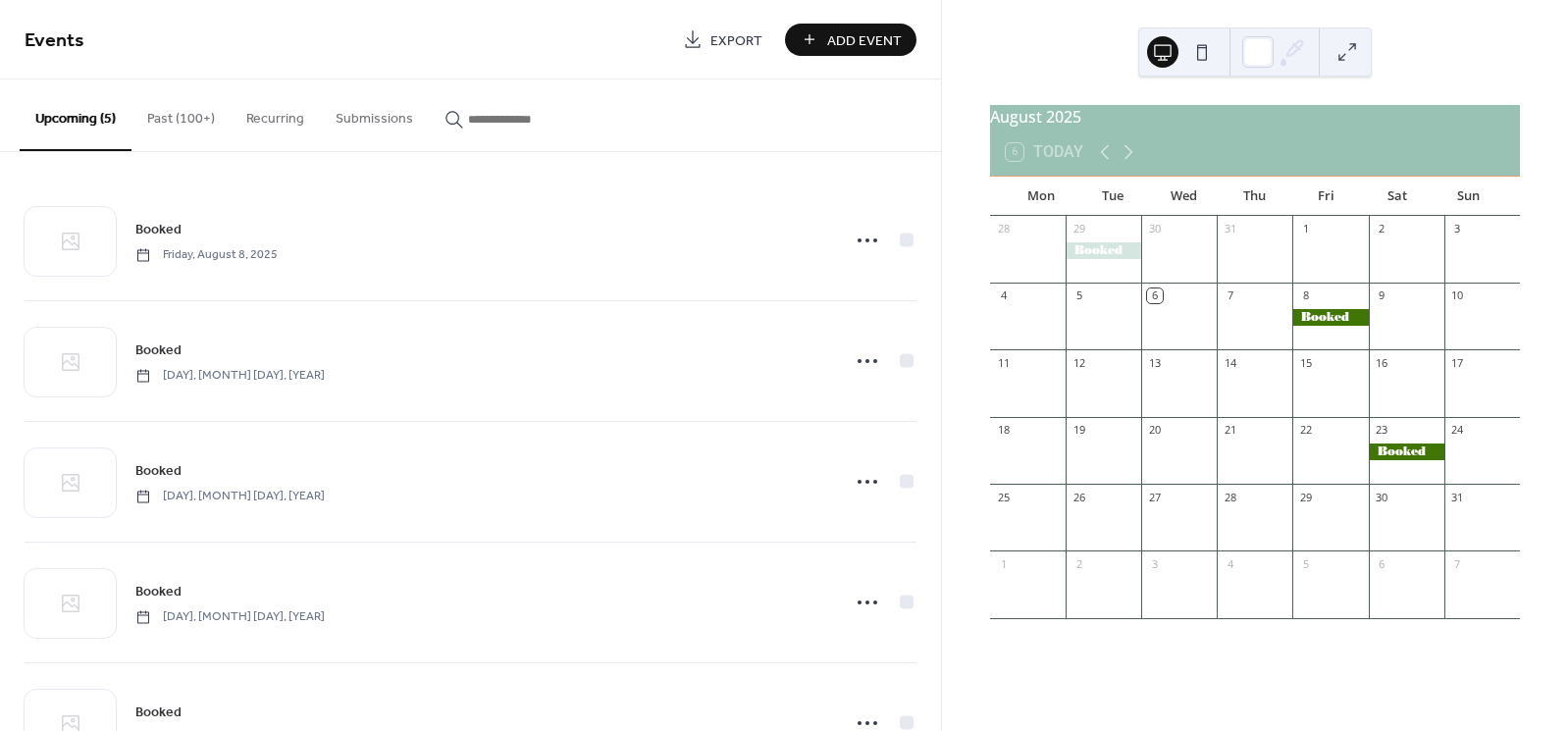 click on "Add Event" at bounding box center [864, 40] 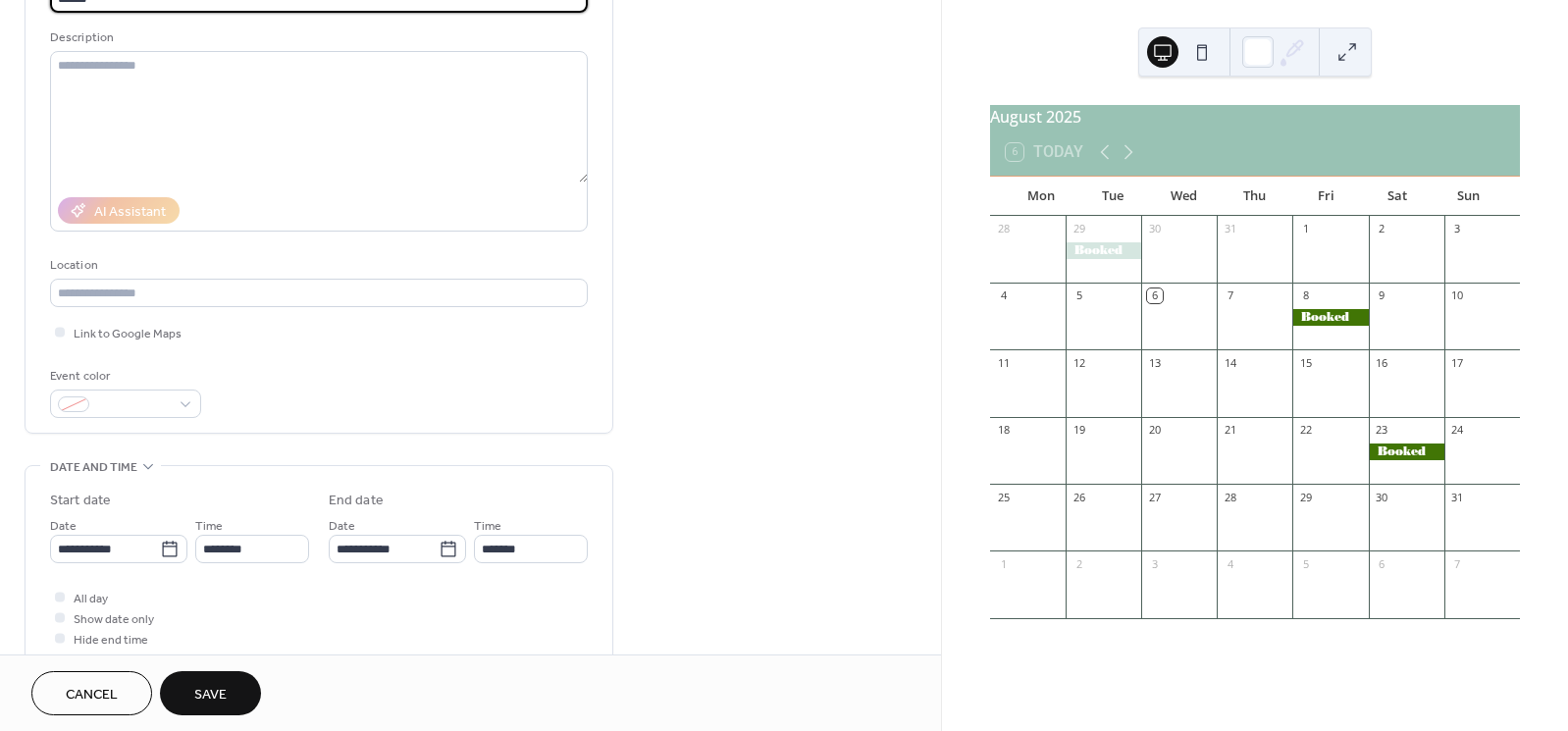 scroll, scrollTop: 183, scrollLeft: 0, axis: vertical 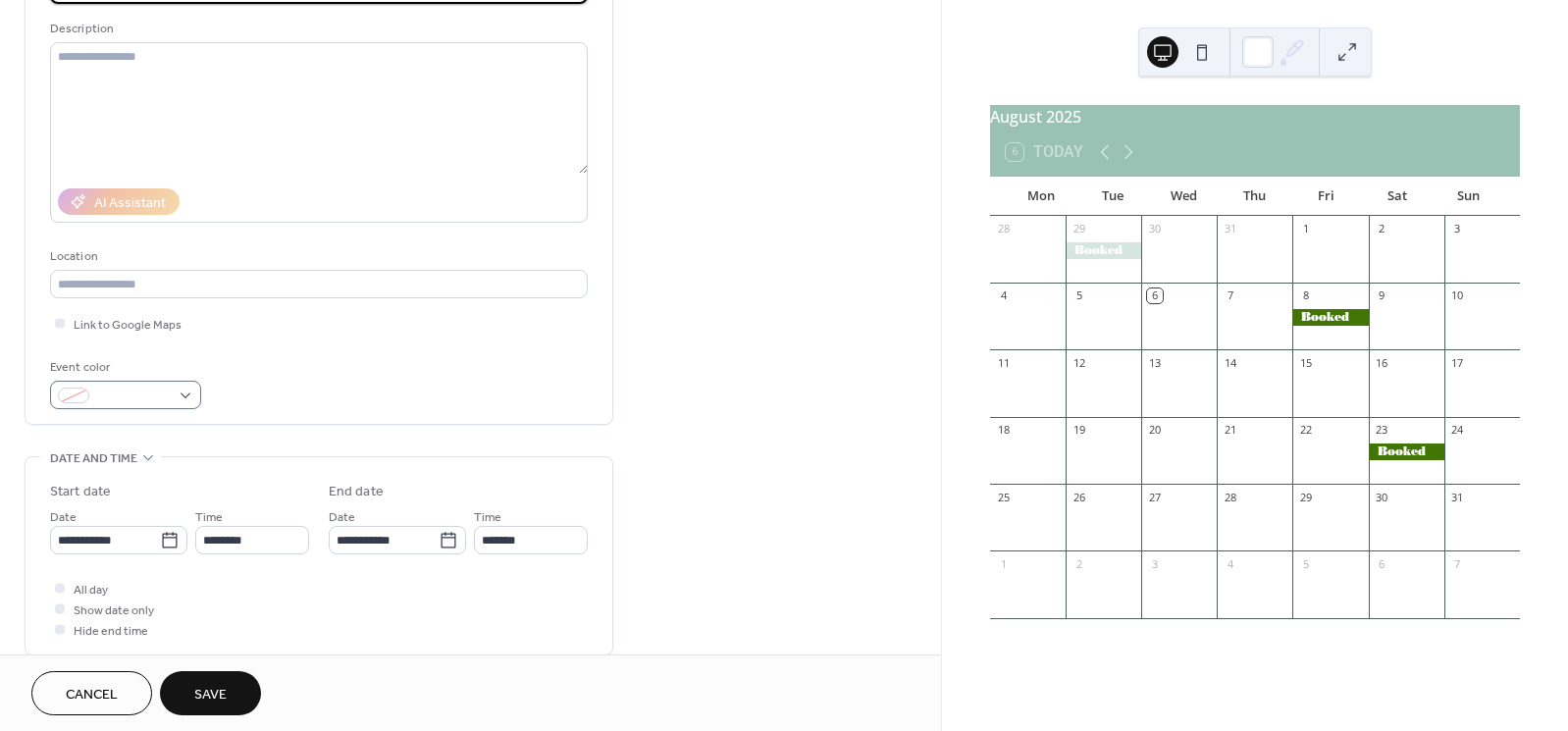 type on "******" 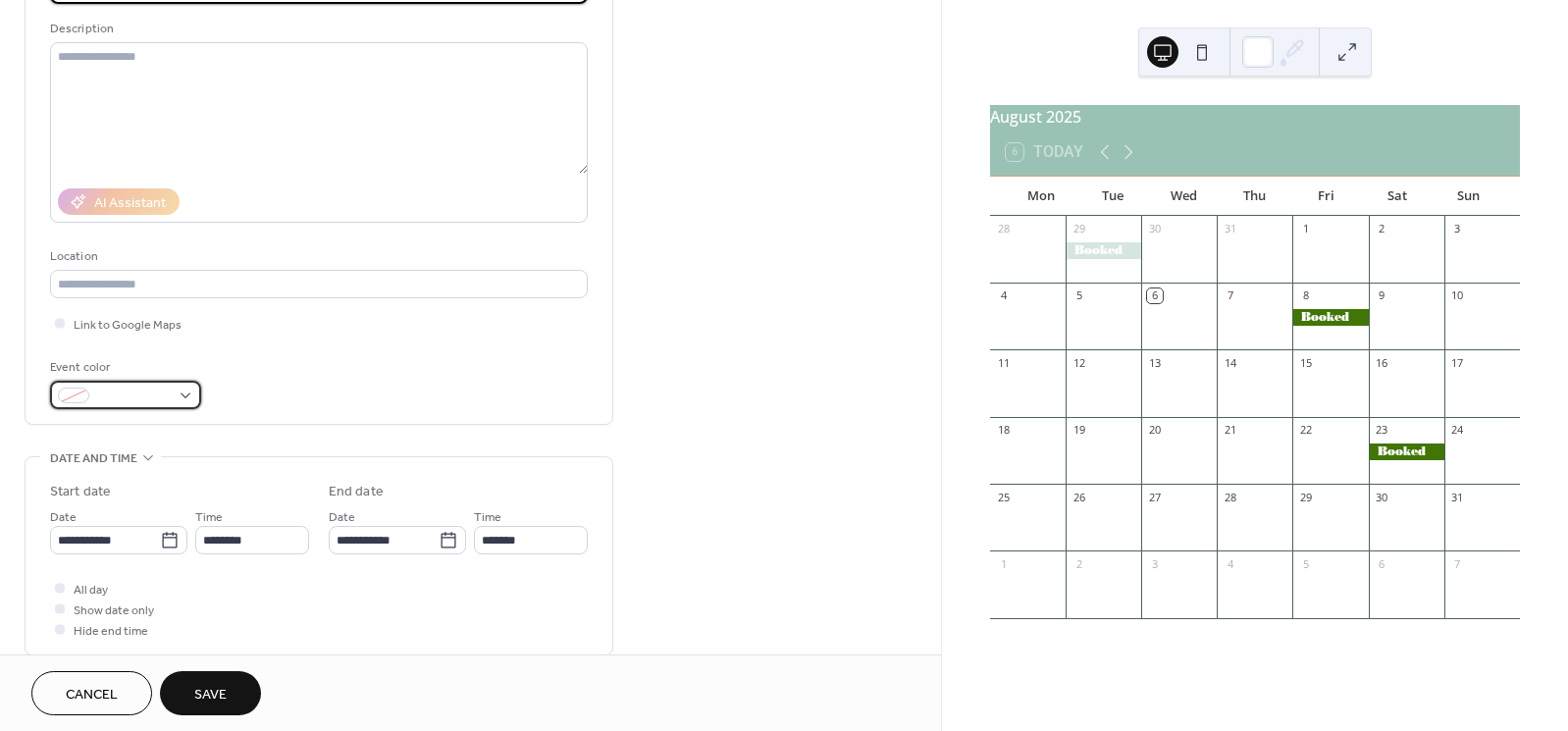 click at bounding box center [126, 394] 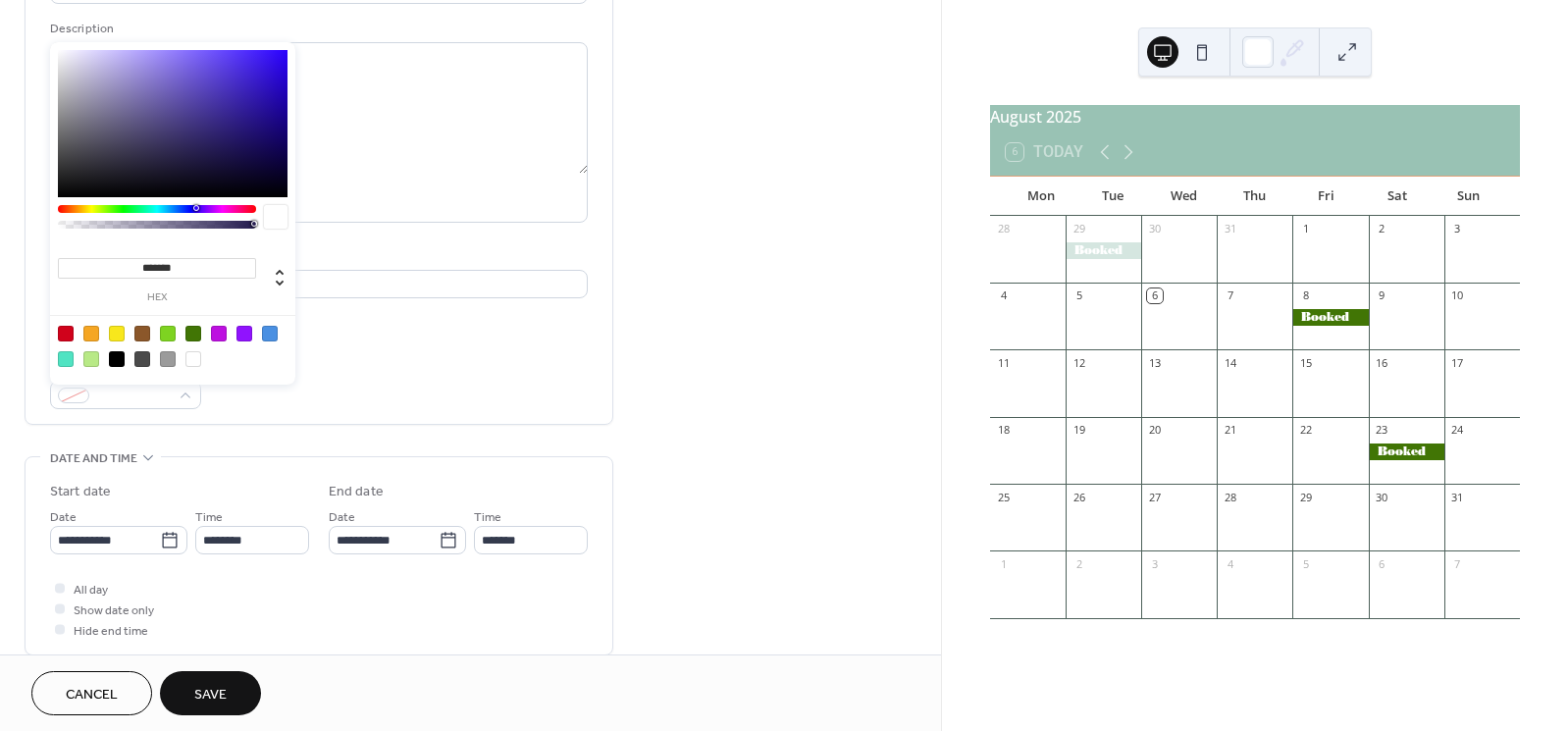 click at bounding box center (193, 334) 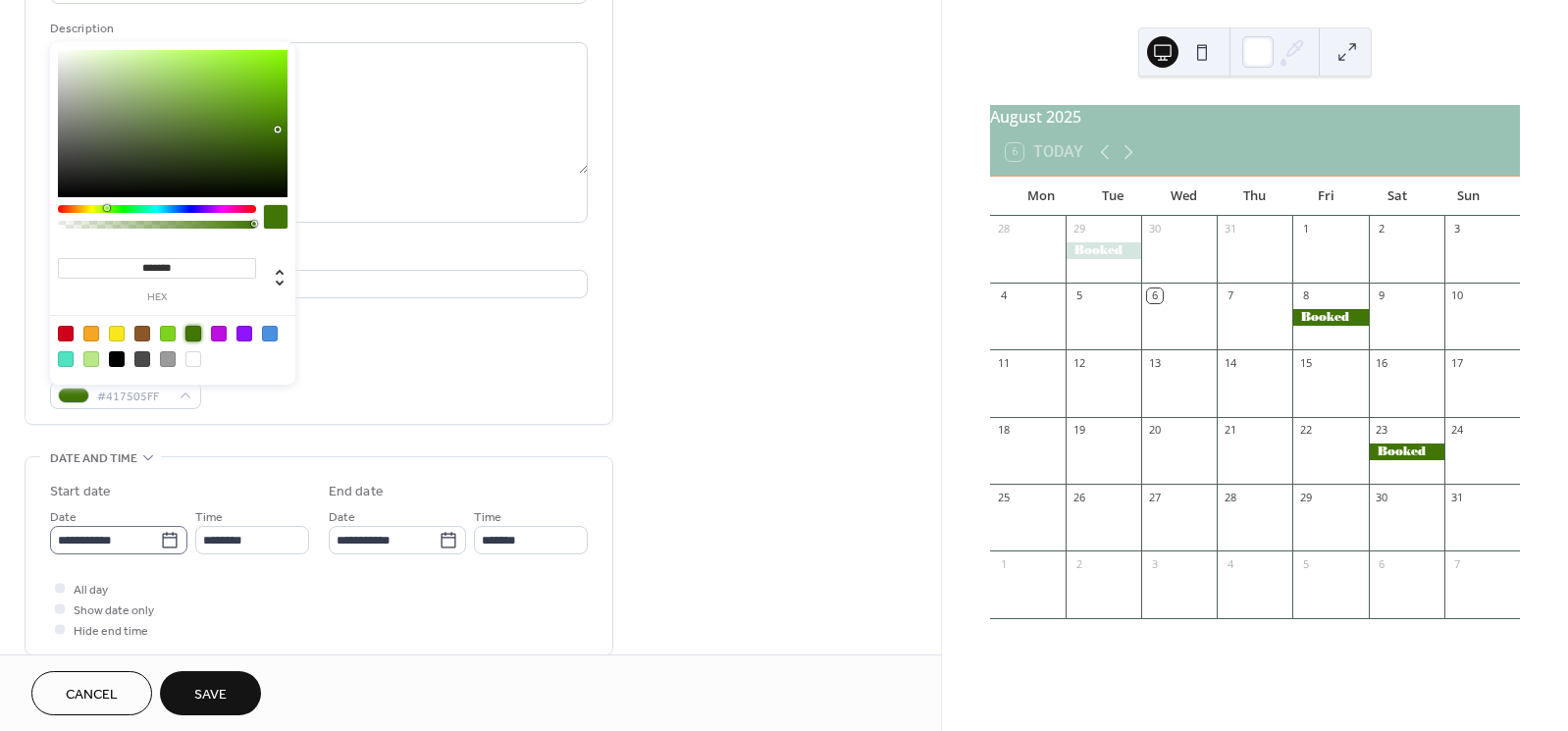 click 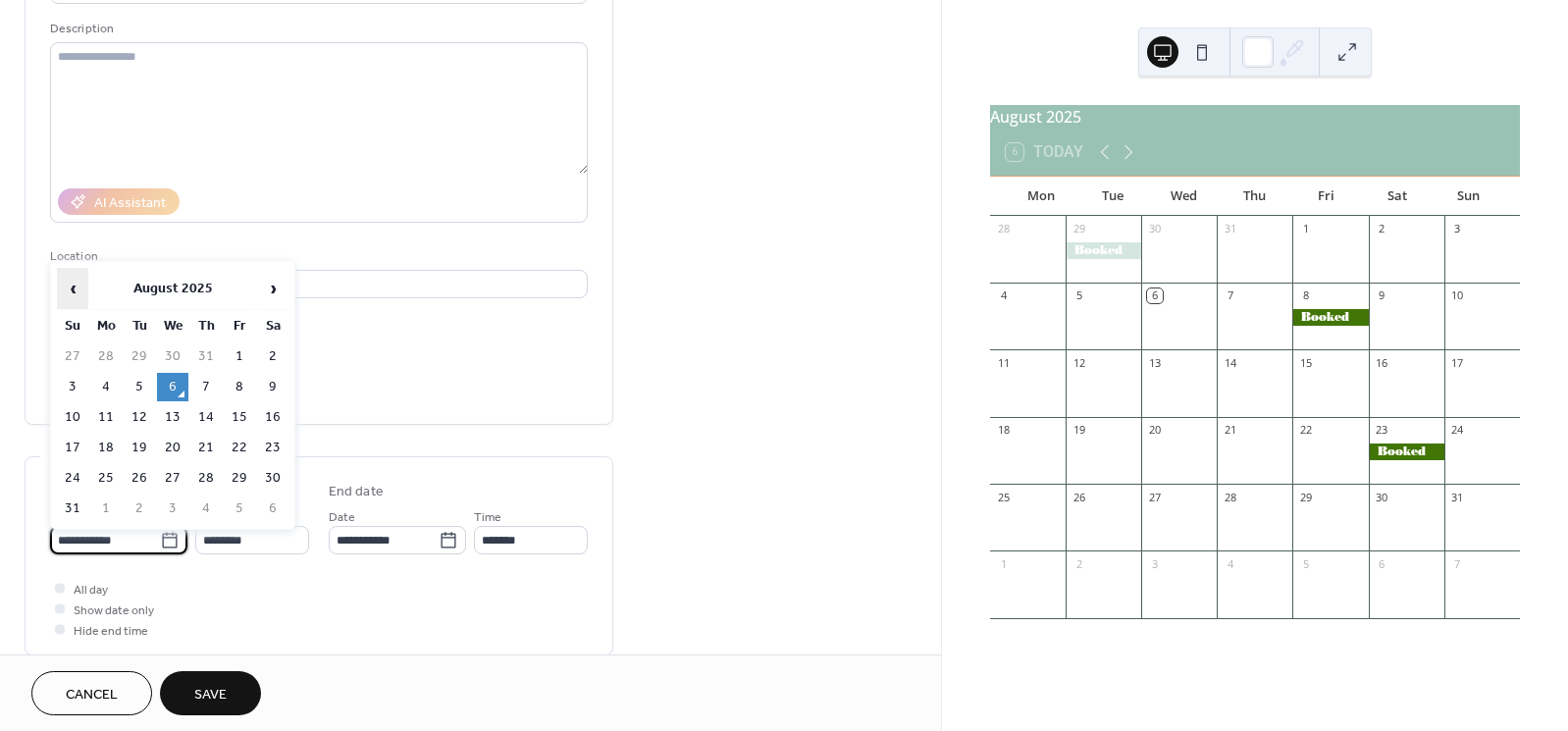 click on "‹" at bounding box center [73, 288] 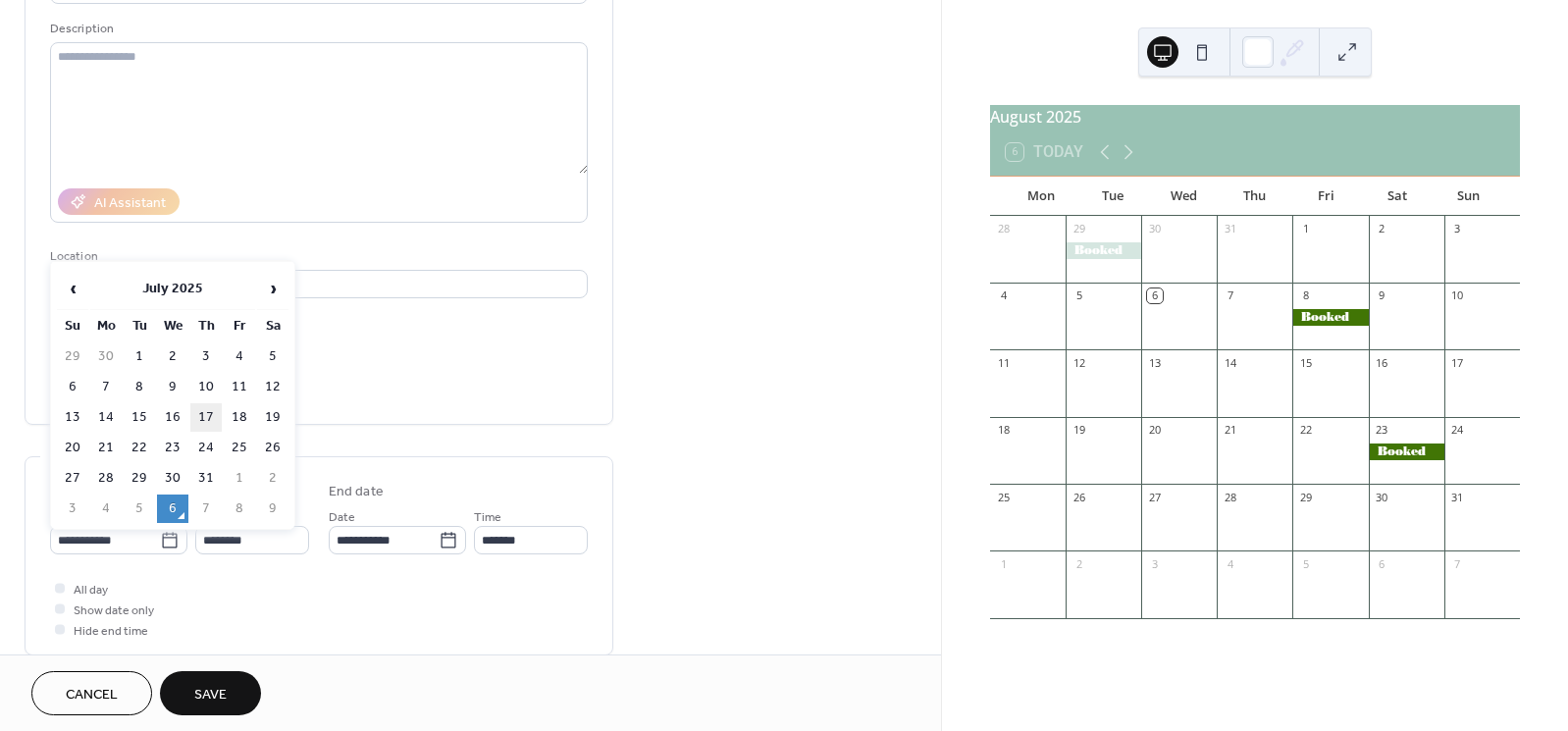 click on "17" at bounding box center (206, 417) 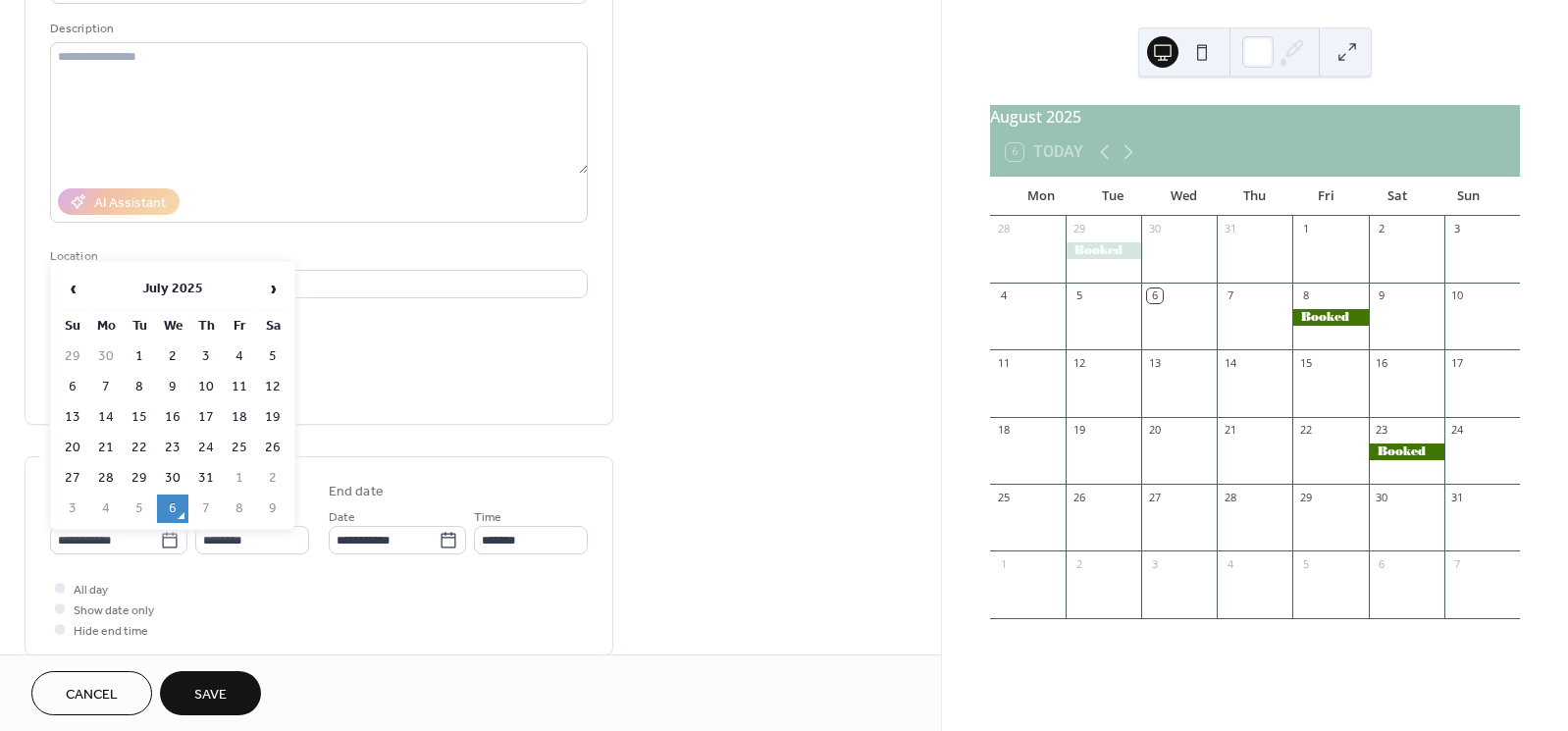 type on "**********" 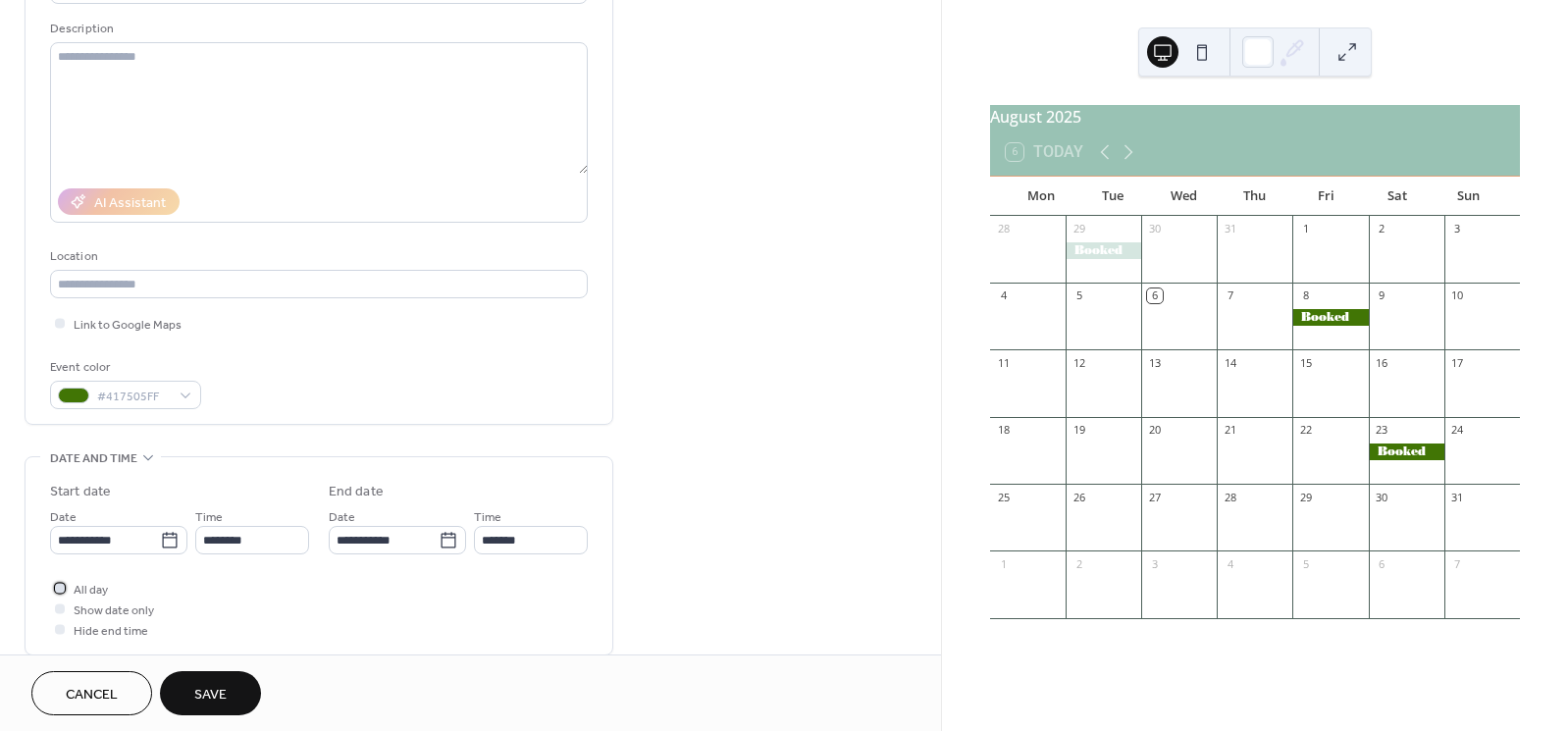 drag, startPoint x: 61, startPoint y: 594, endPoint x: 71, endPoint y: 593, distance: 10.049876 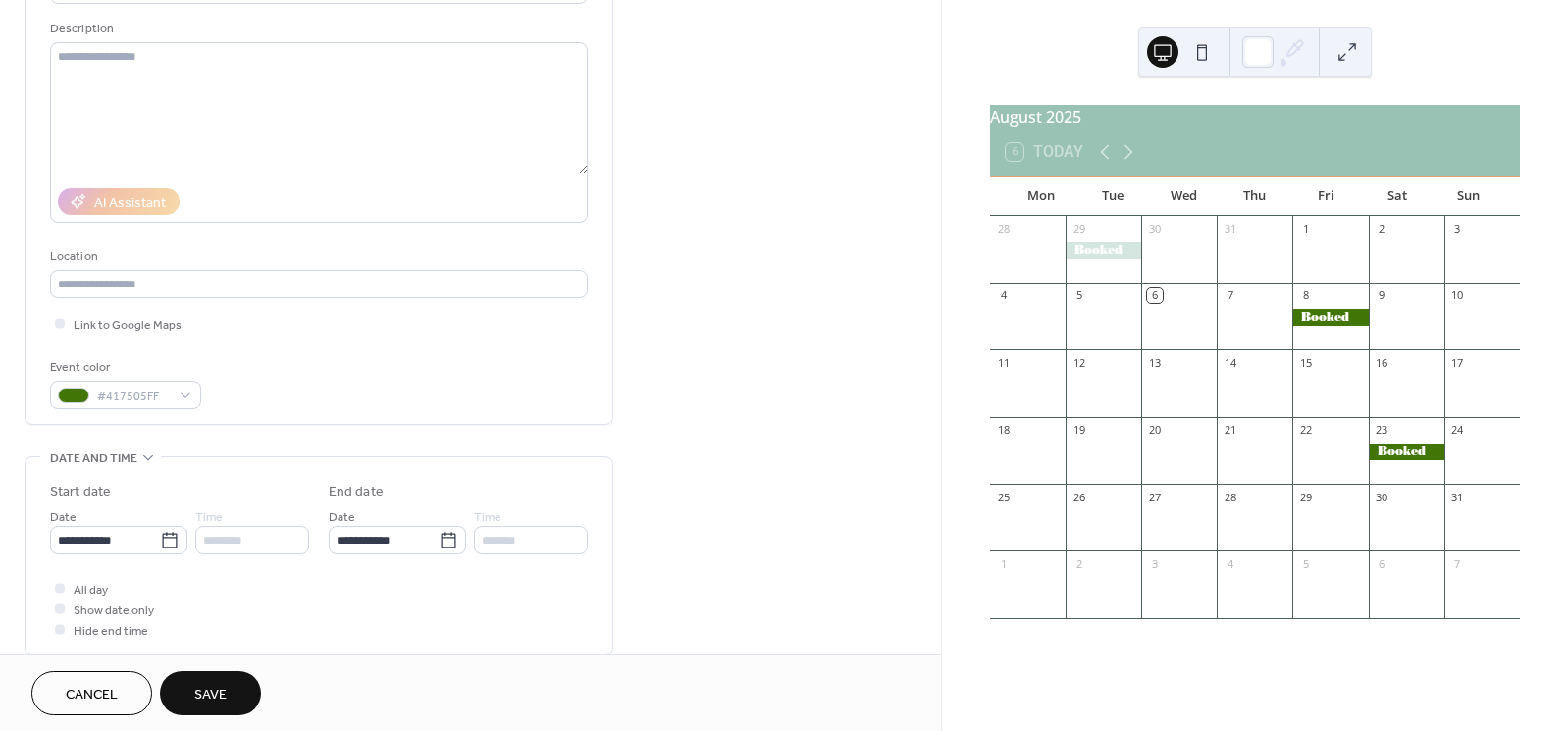 click on "Save" at bounding box center [210, 695] 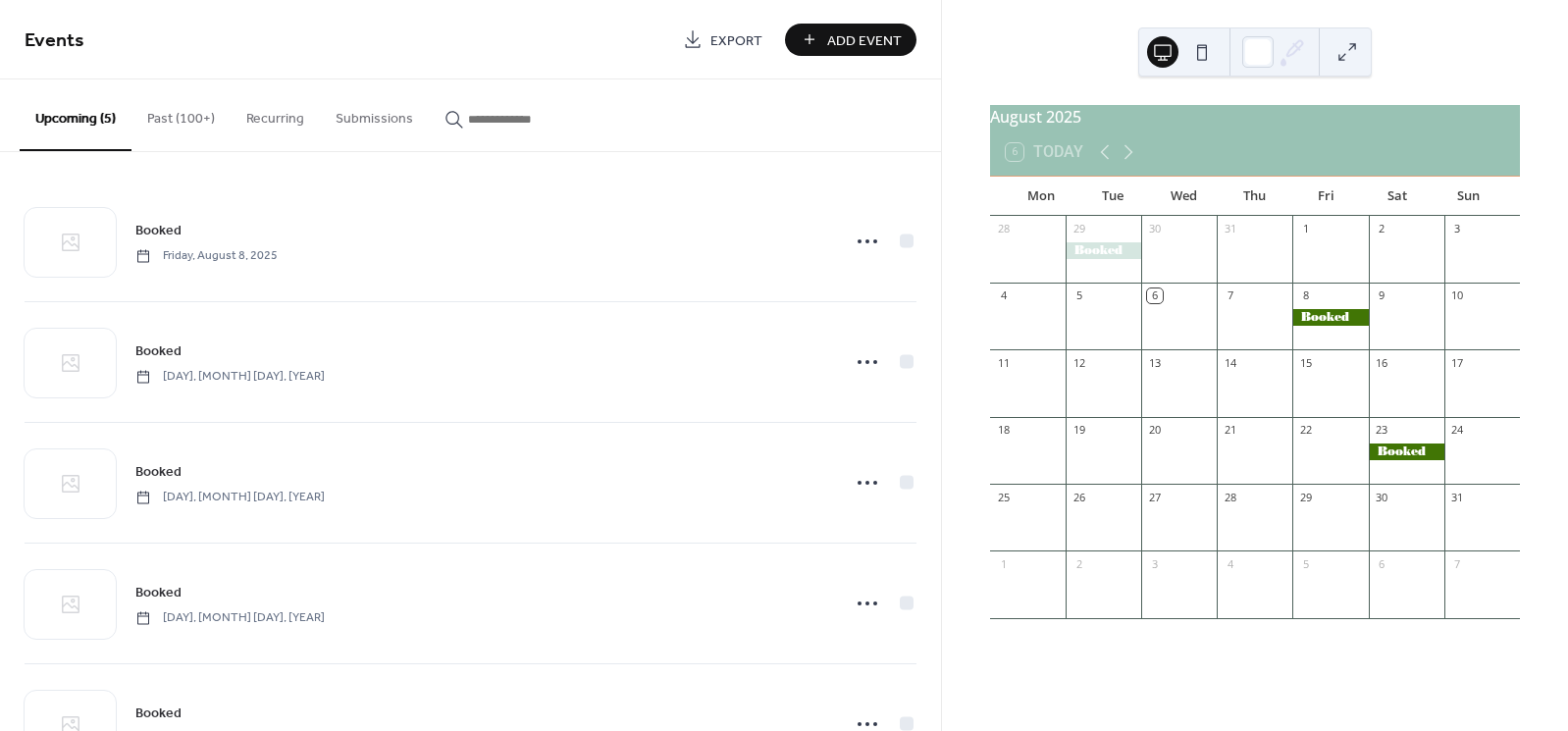 scroll, scrollTop: 0, scrollLeft: 0, axis: both 